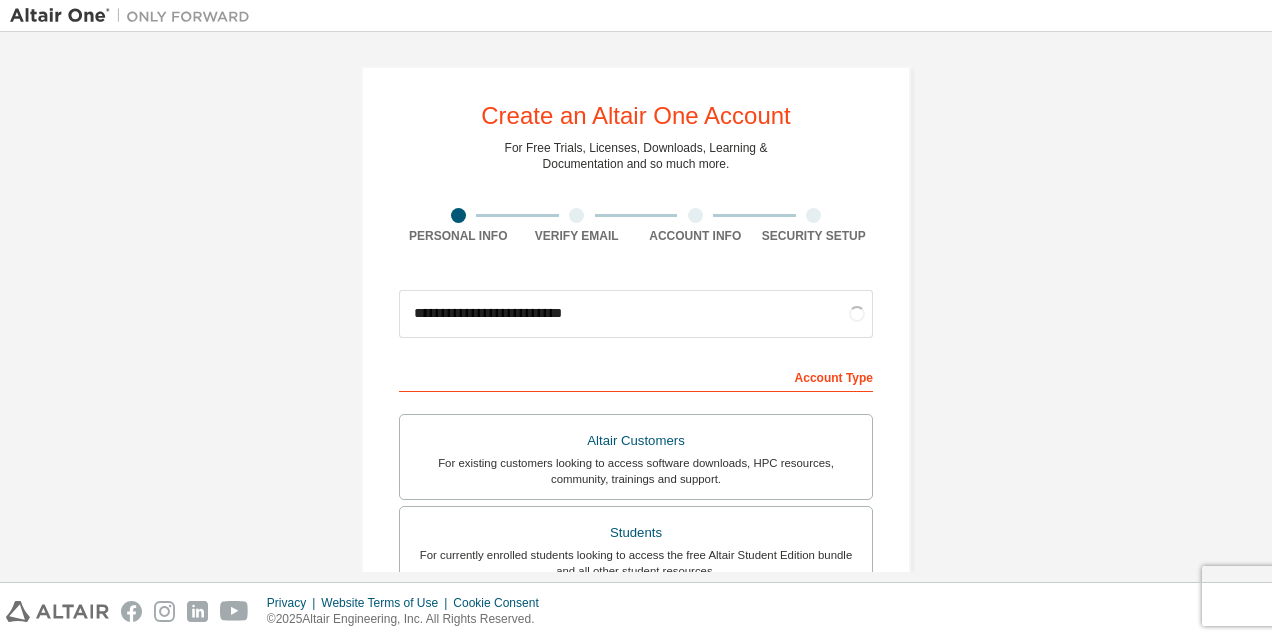 scroll, scrollTop: 0, scrollLeft: 0, axis: both 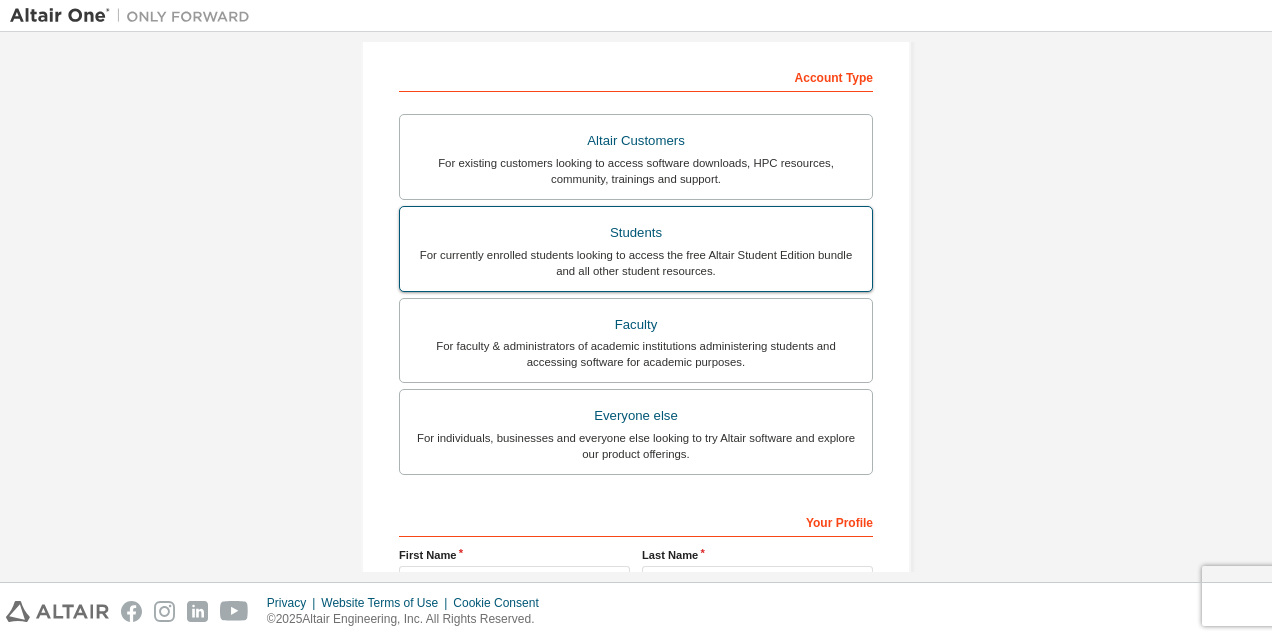 click on "Students" at bounding box center [636, 233] 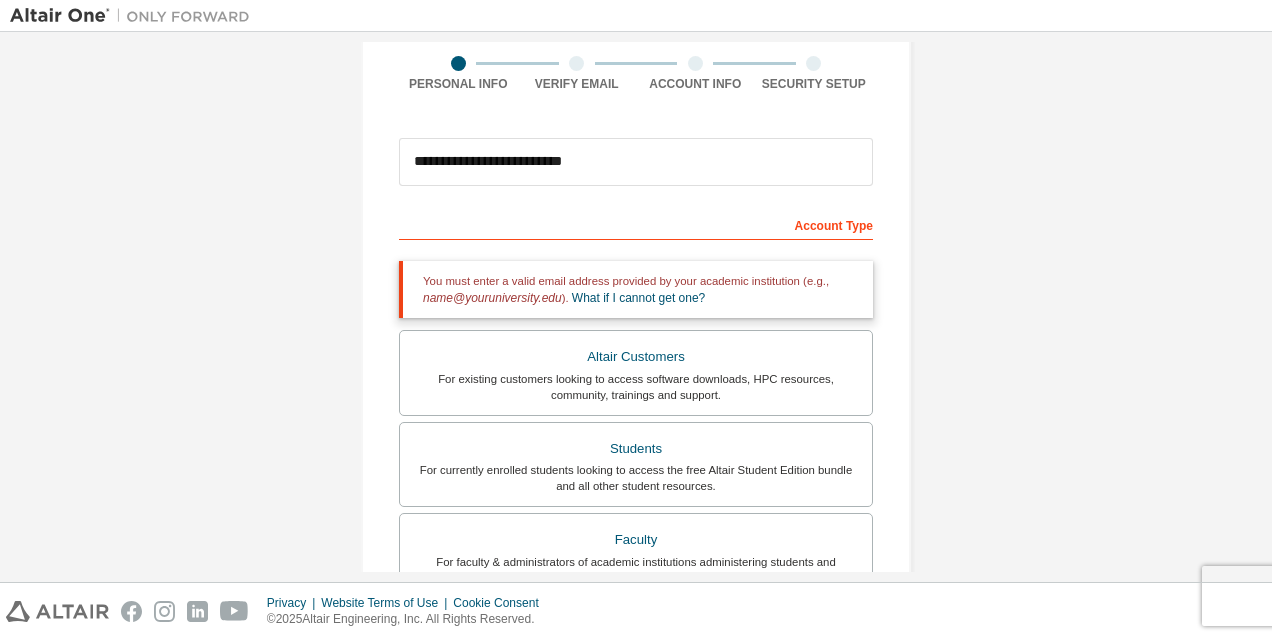 scroll, scrollTop: 0, scrollLeft: 0, axis: both 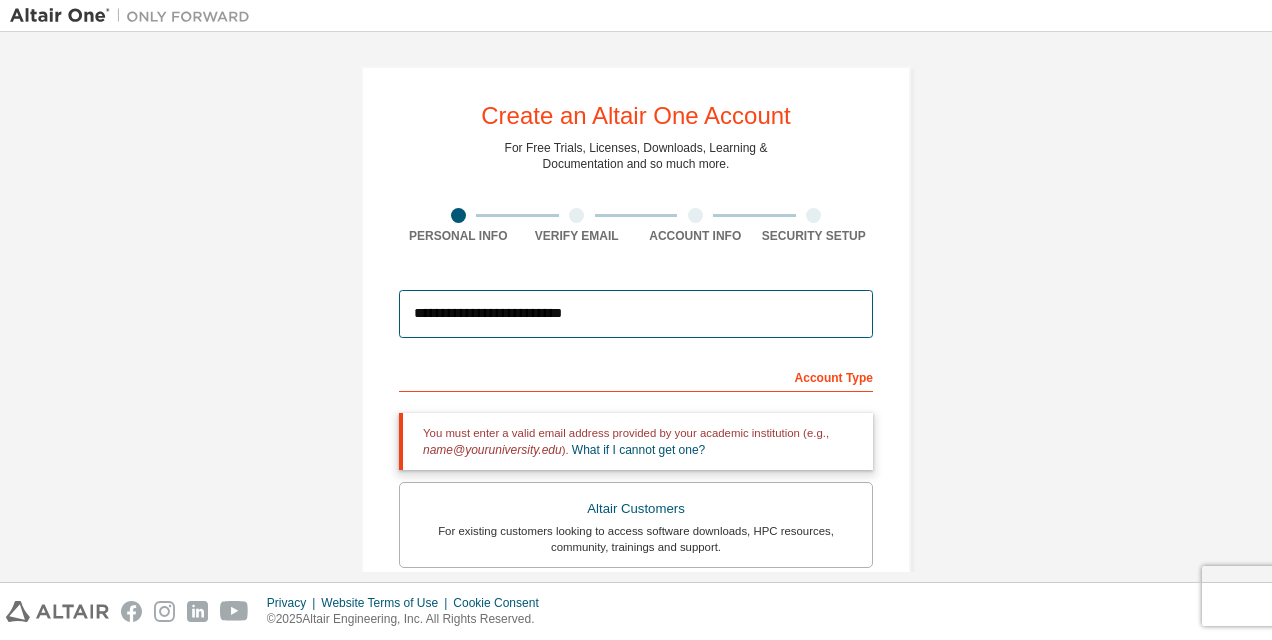 drag, startPoint x: 616, startPoint y: 320, endPoint x: 192, endPoint y: 289, distance: 425.13174 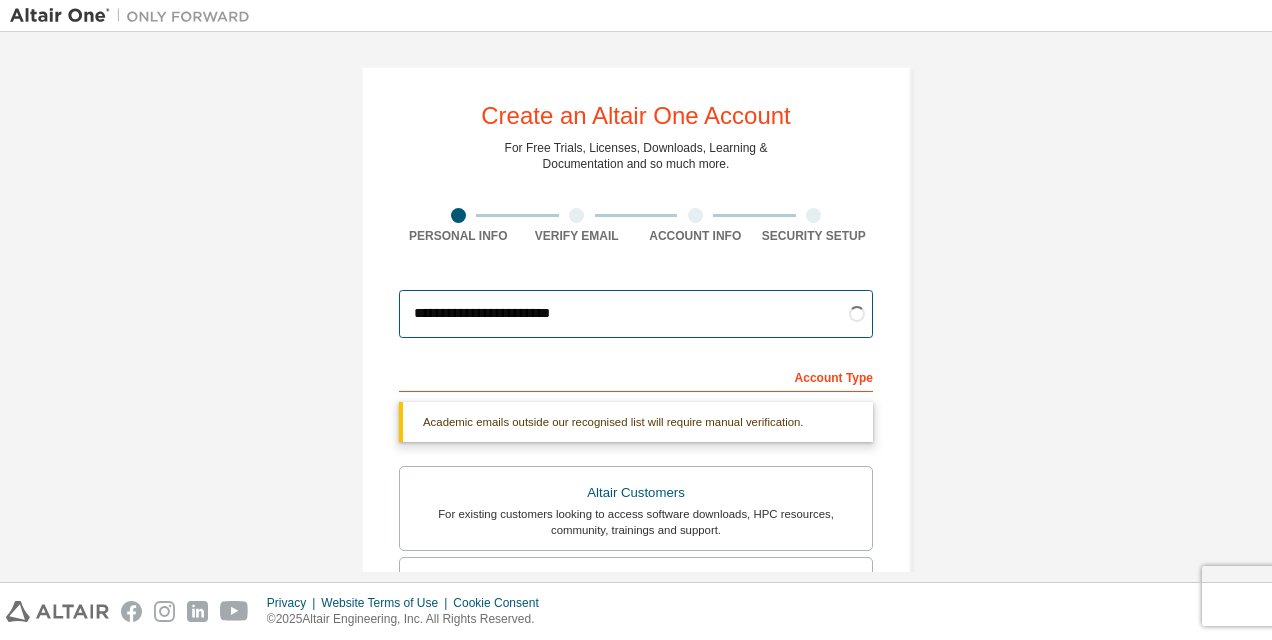 type on "**********" 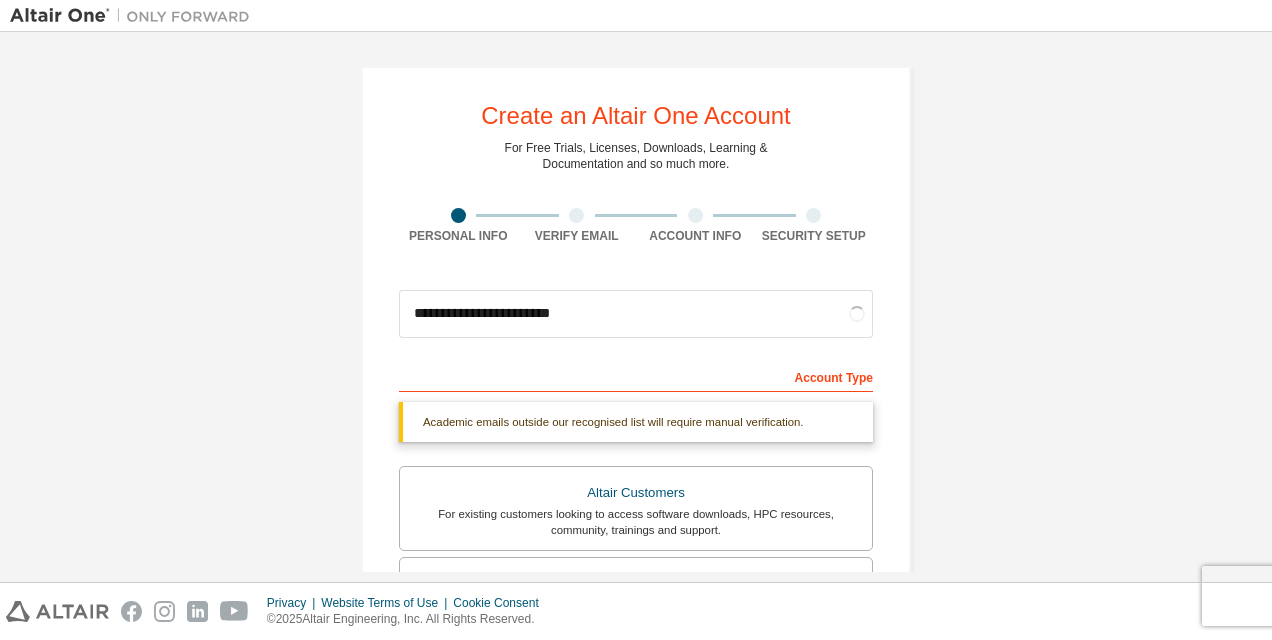 click on "**********" at bounding box center [636, 597] 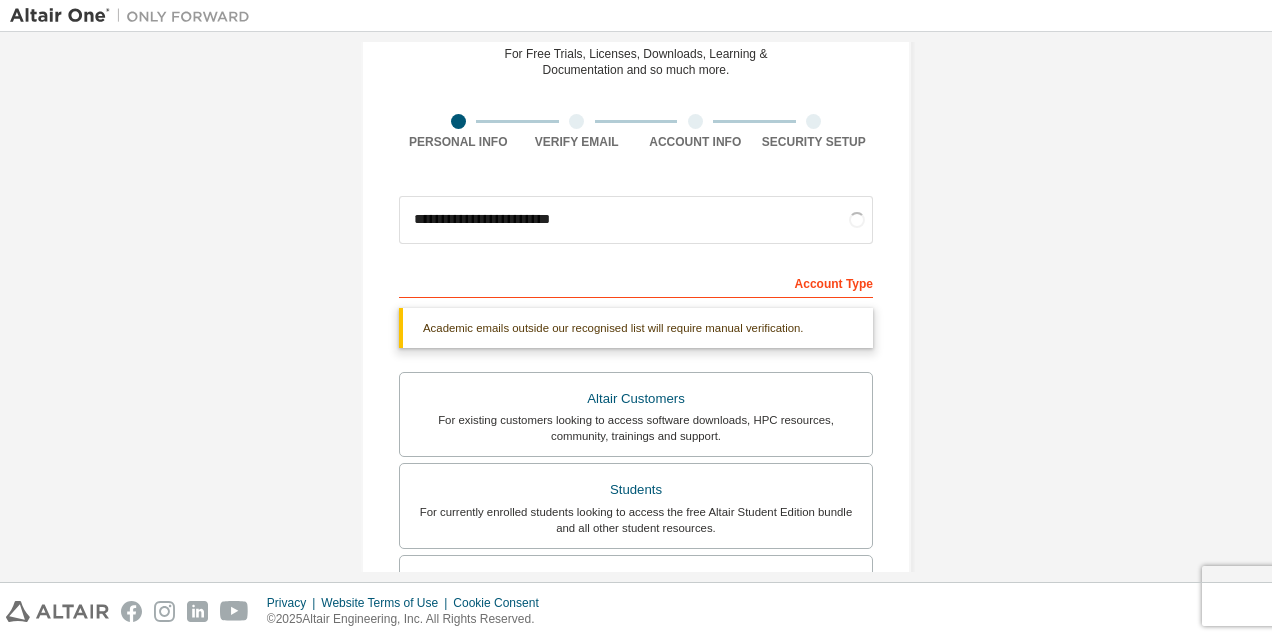 scroll, scrollTop: 200, scrollLeft: 0, axis: vertical 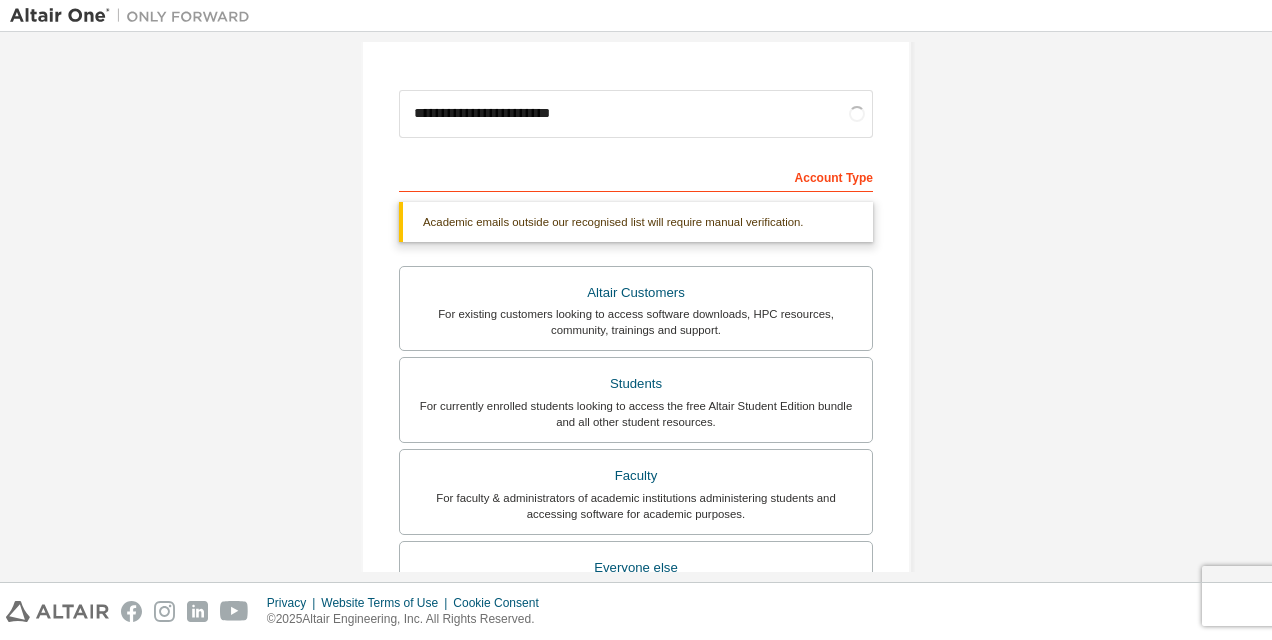 click on "Academic emails outside our recognised list will require manual verification." at bounding box center (636, 222) 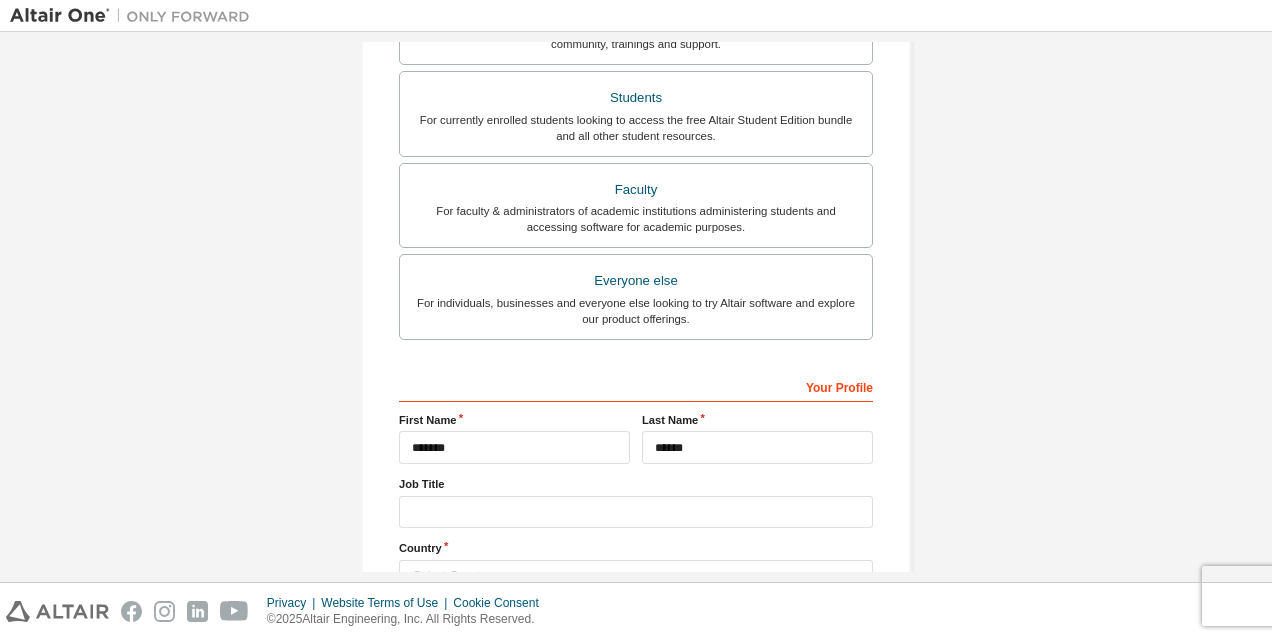scroll, scrollTop: 594, scrollLeft: 0, axis: vertical 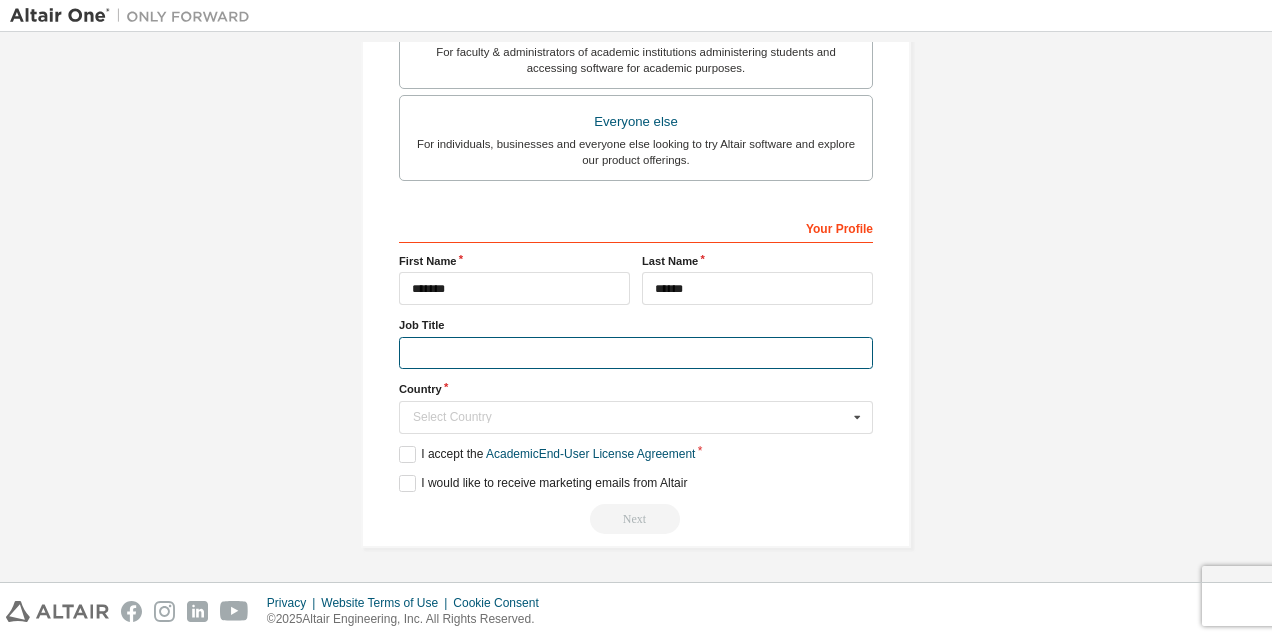 click at bounding box center [636, 353] 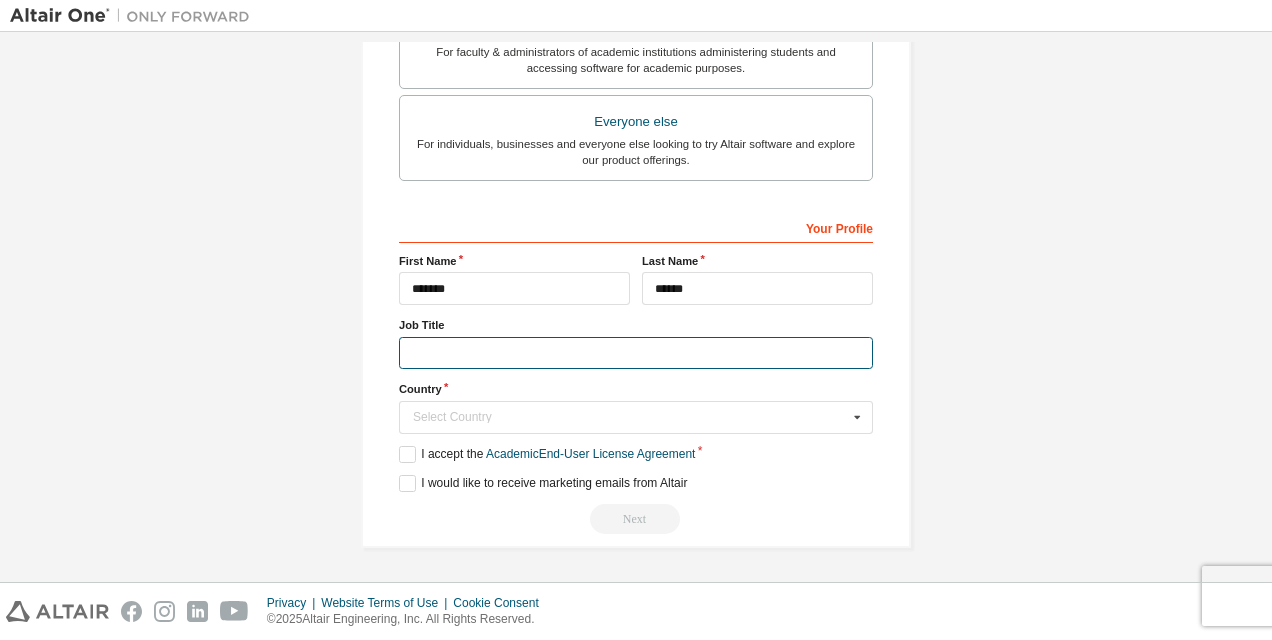 type on "*******" 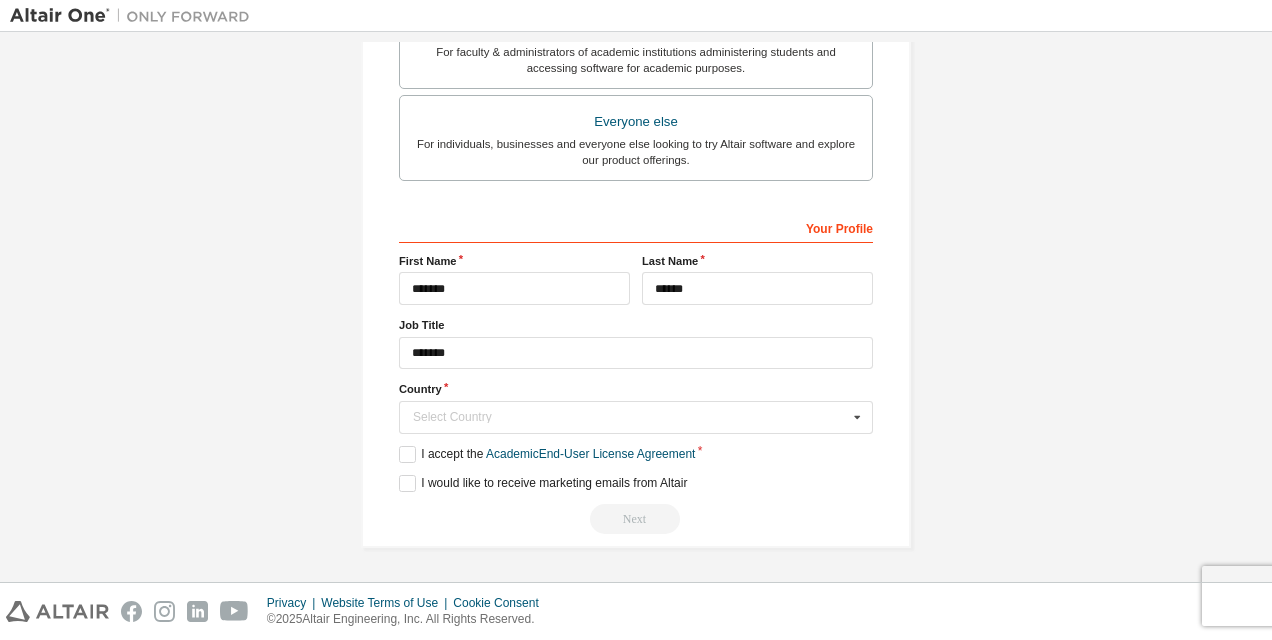 type 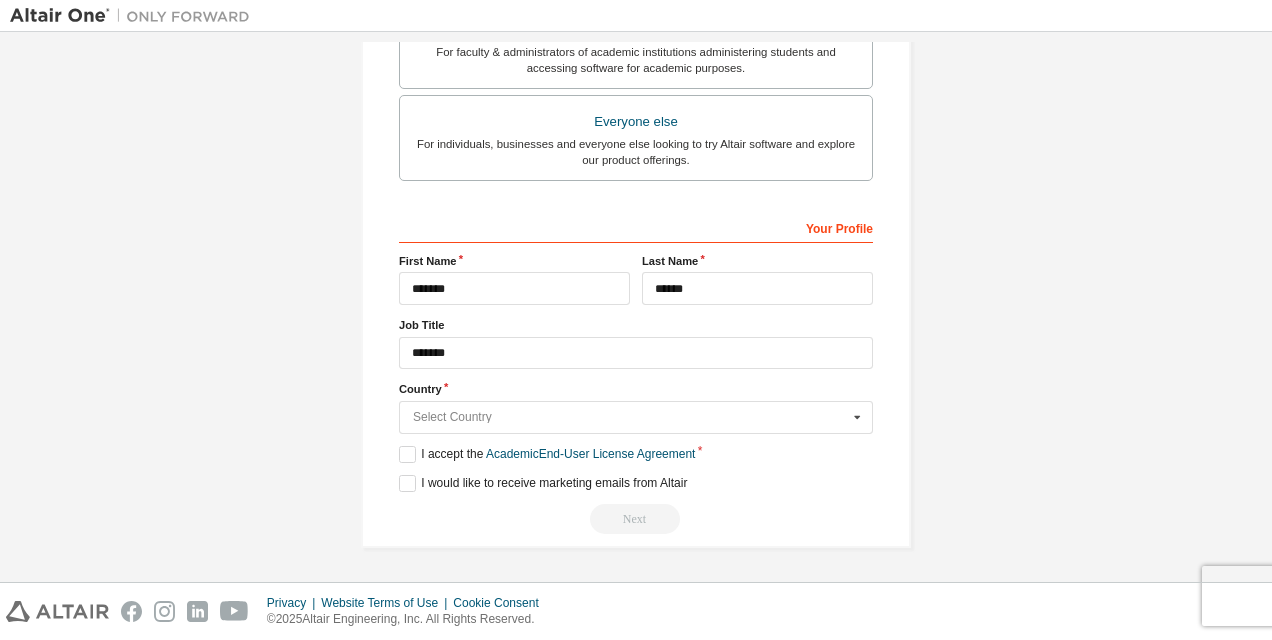 type on "******" 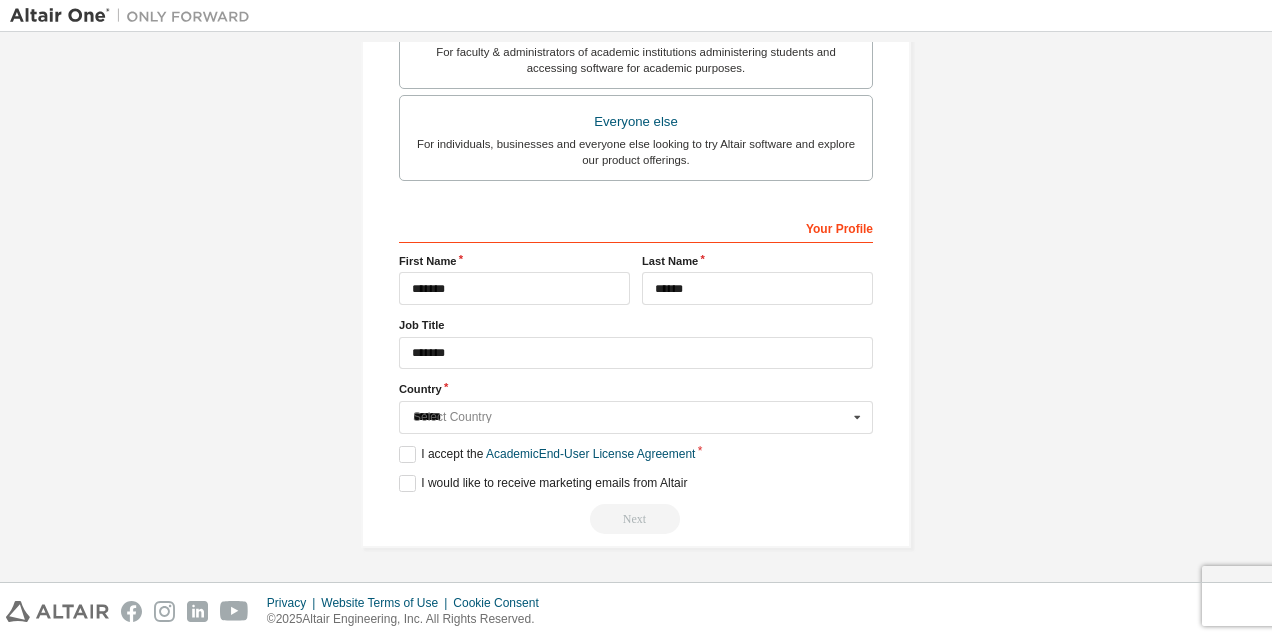 type 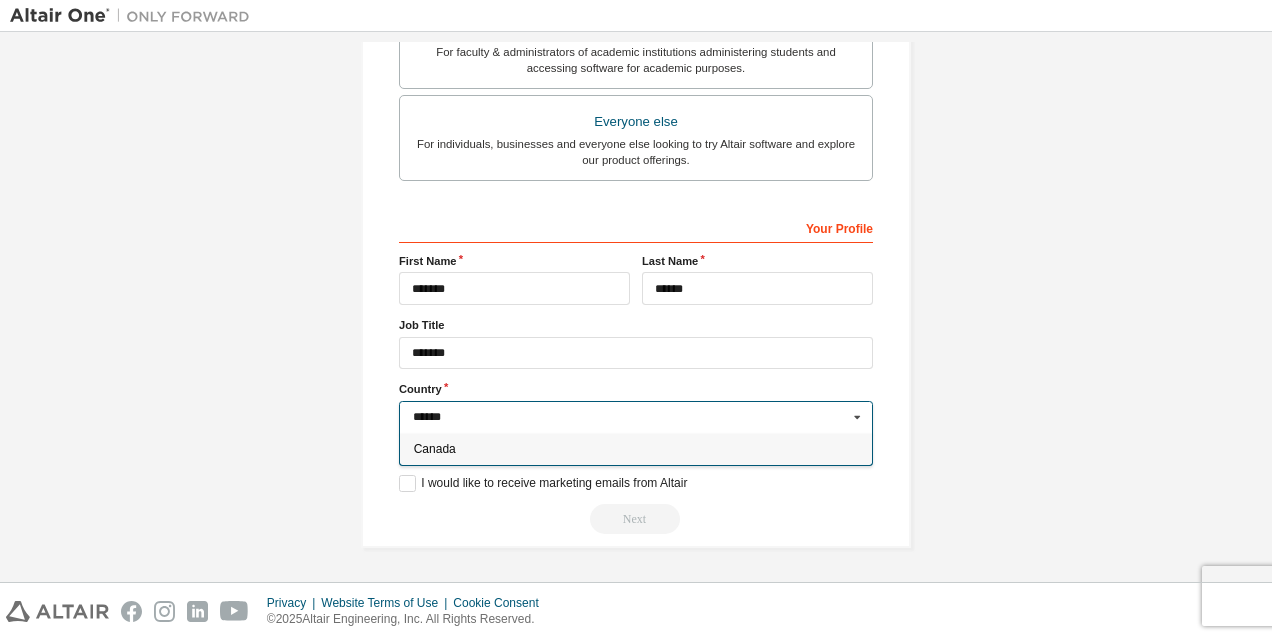 type 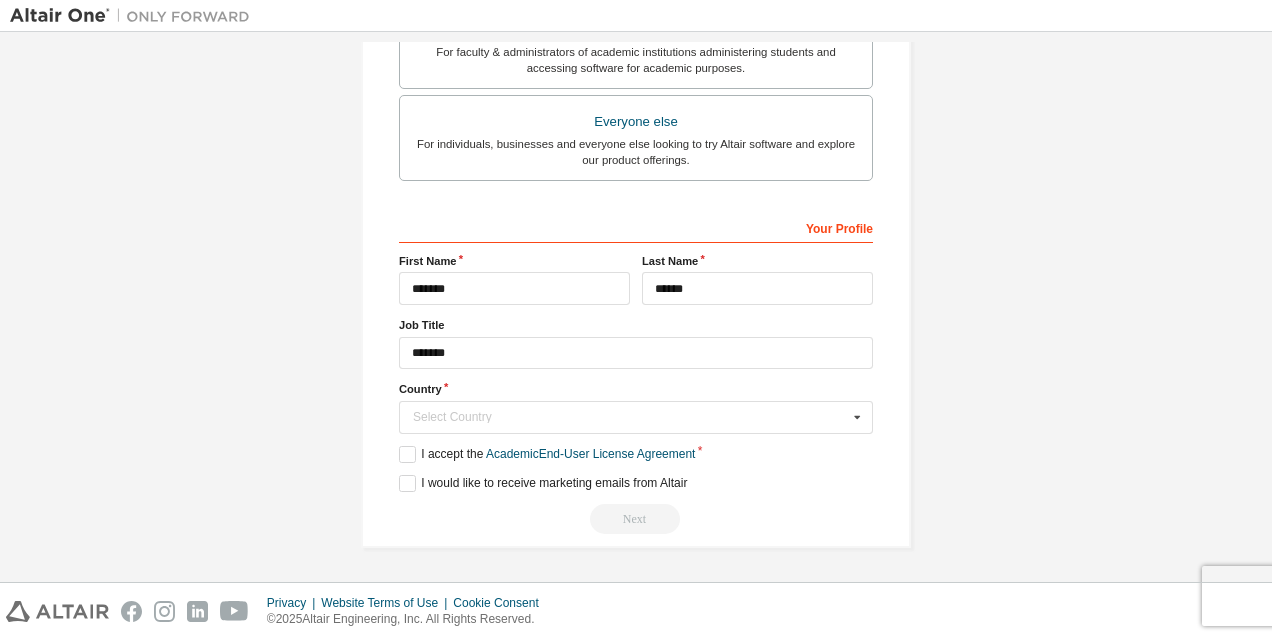 click on "Country" at bounding box center [636, 389] 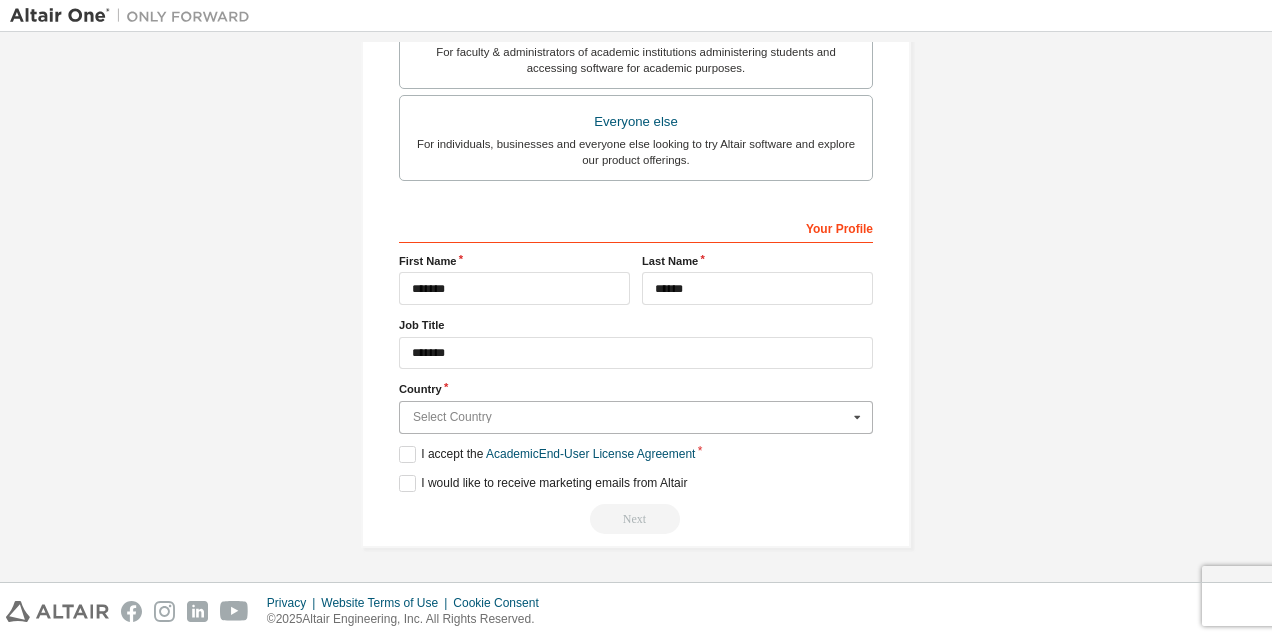 click at bounding box center (637, 417) 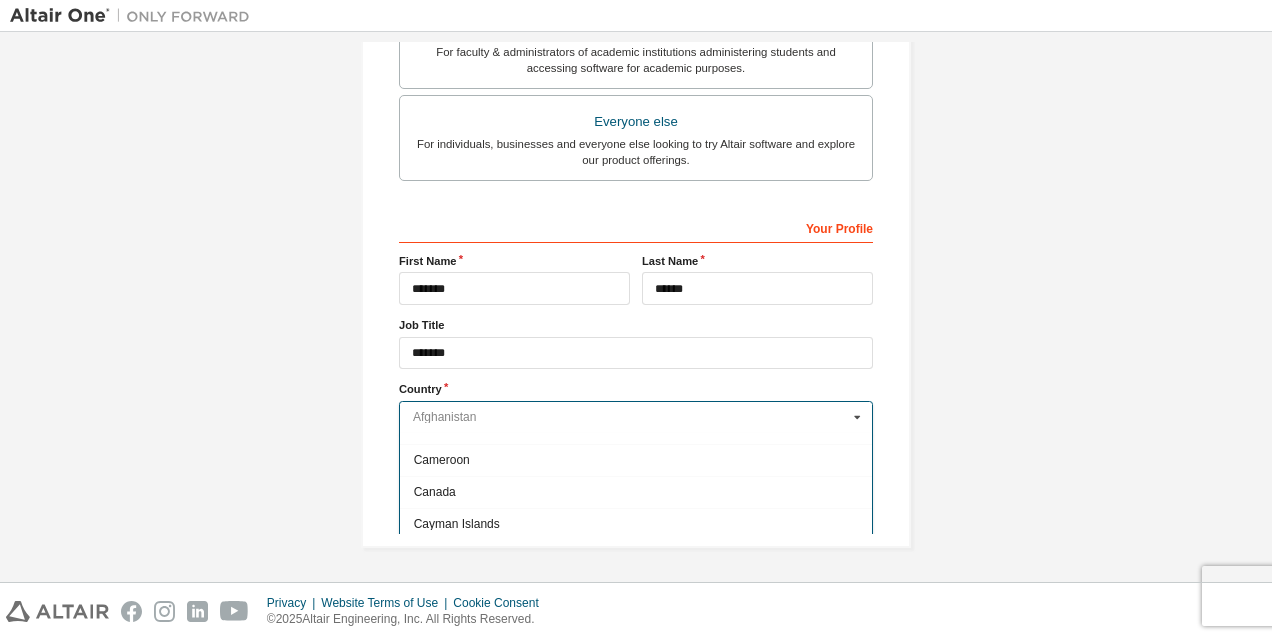 scroll, scrollTop: 1200, scrollLeft: 0, axis: vertical 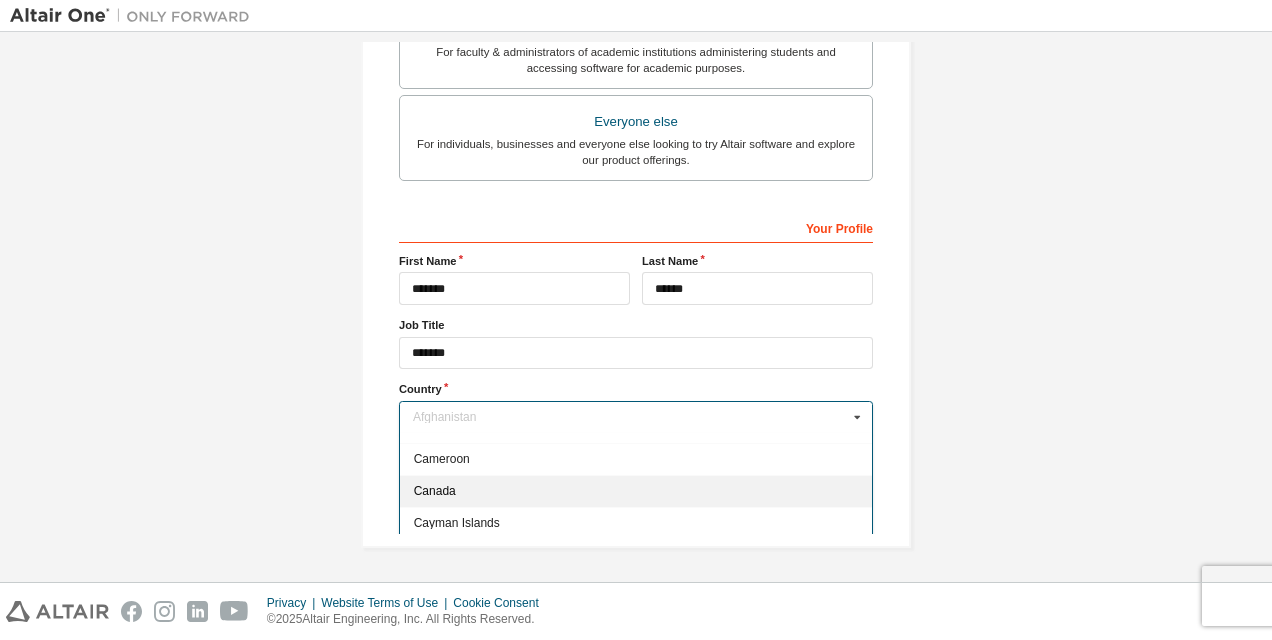 click on "Canada" at bounding box center [636, 491] 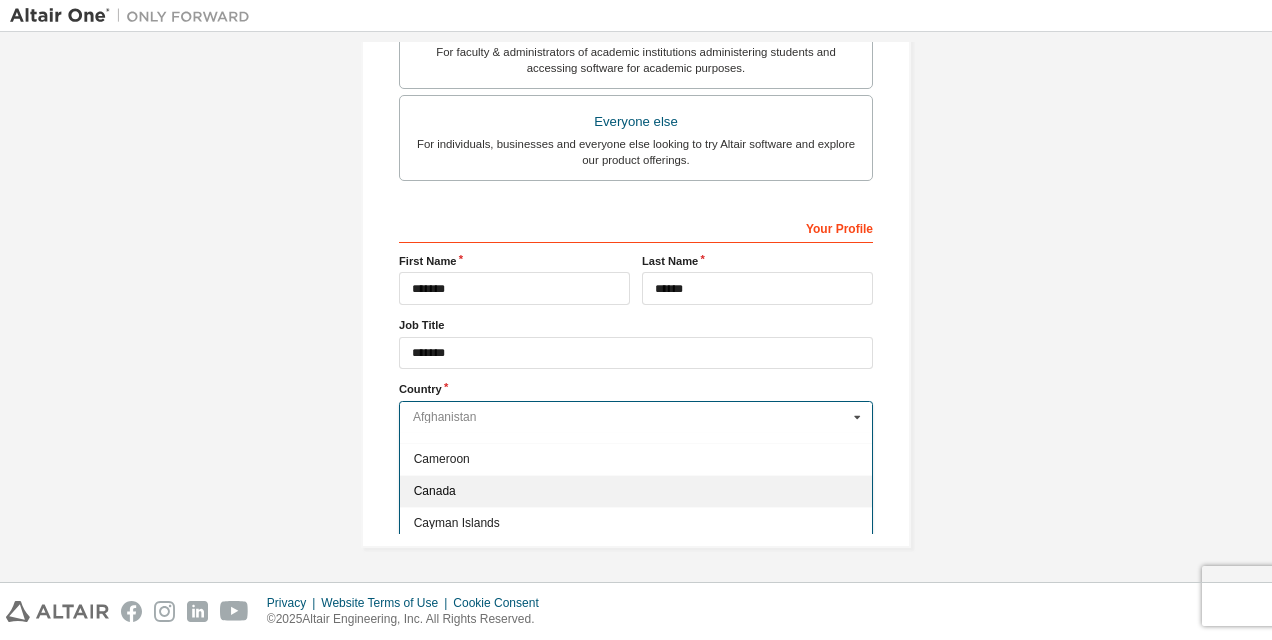 type on "***" 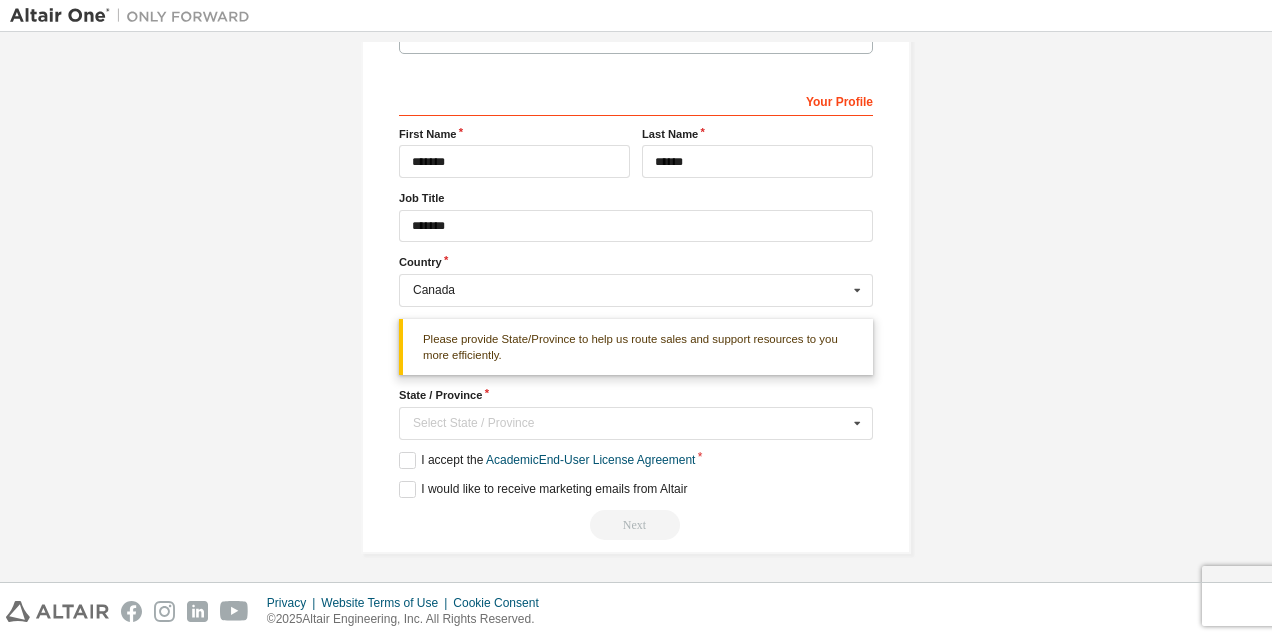 scroll, scrollTop: 727, scrollLeft: 0, axis: vertical 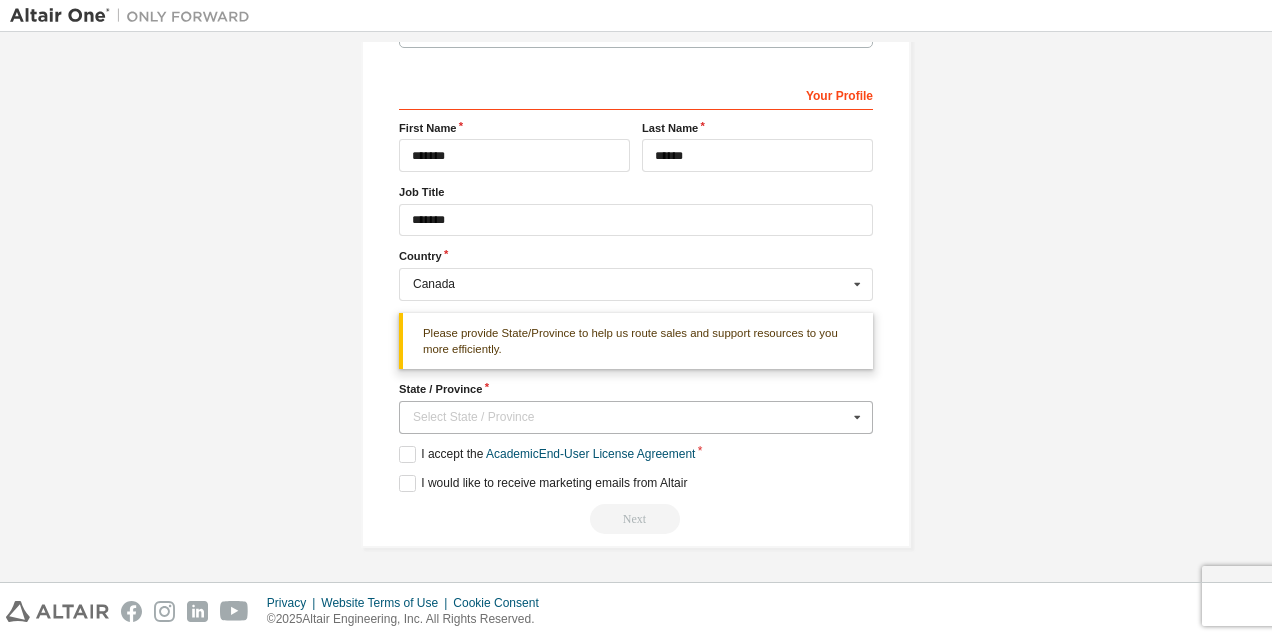 click on "Select State / Province" at bounding box center [630, 417] 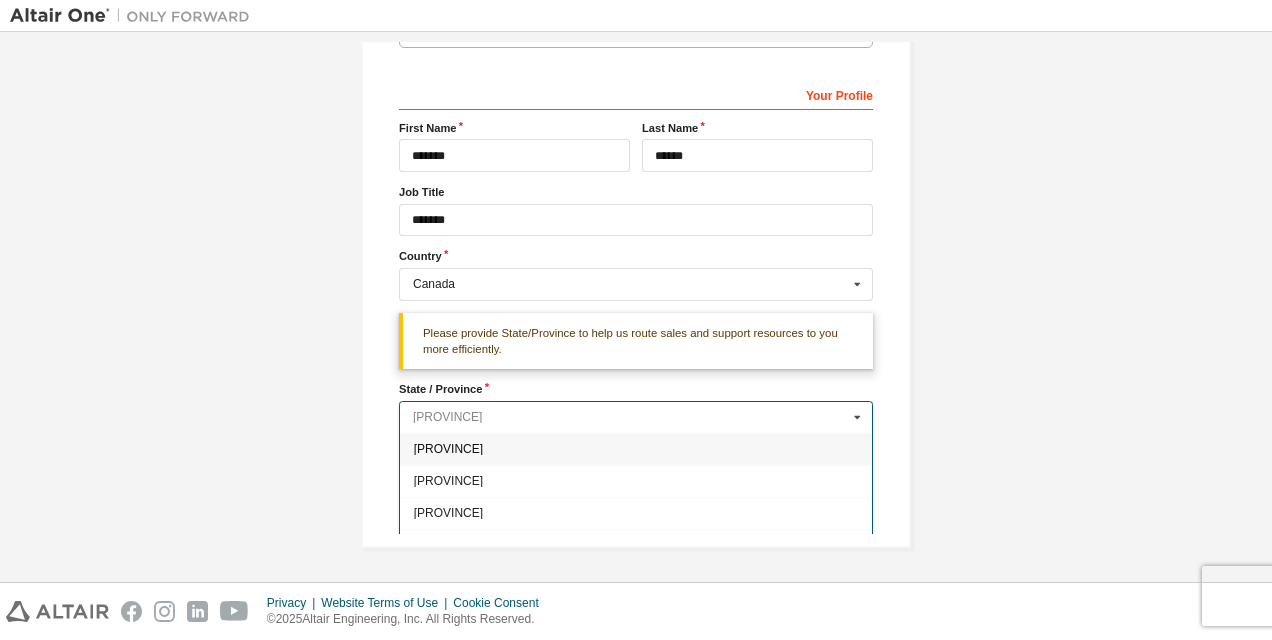 scroll, scrollTop: 200, scrollLeft: 0, axis: vertical 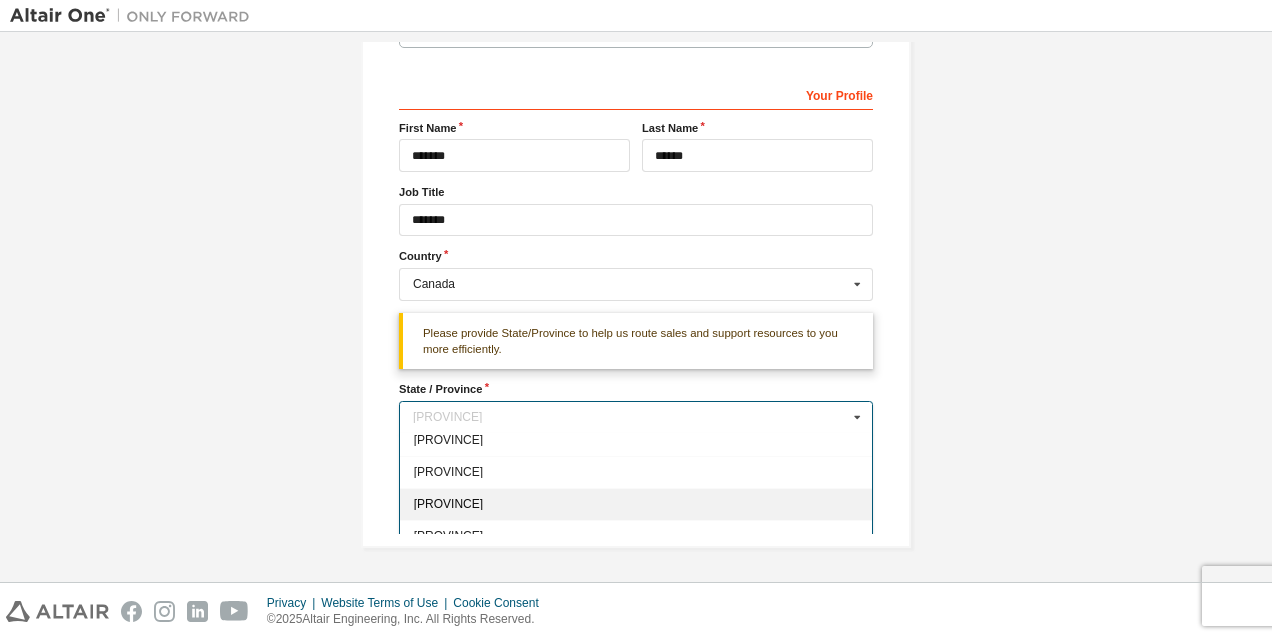 click on "[PROVINCE]" at bounding box center [636, 504] 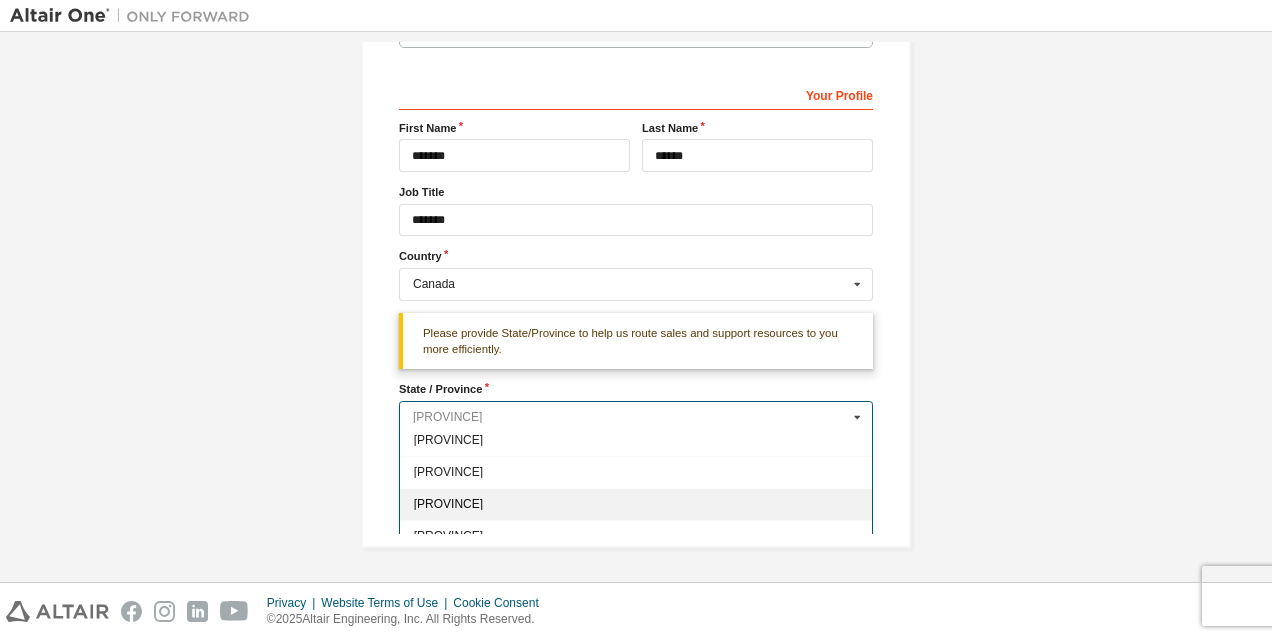 type on "**" 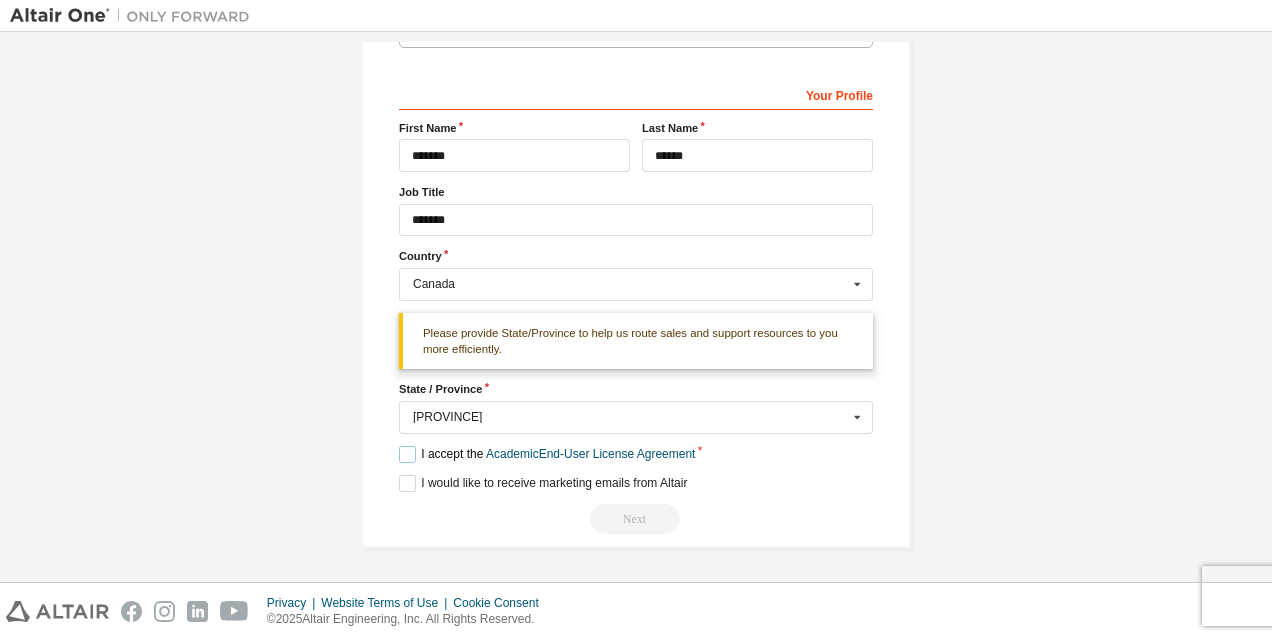 click on "I accept the   Academic   End-User License Agreement" at bounding box center (547, 454) 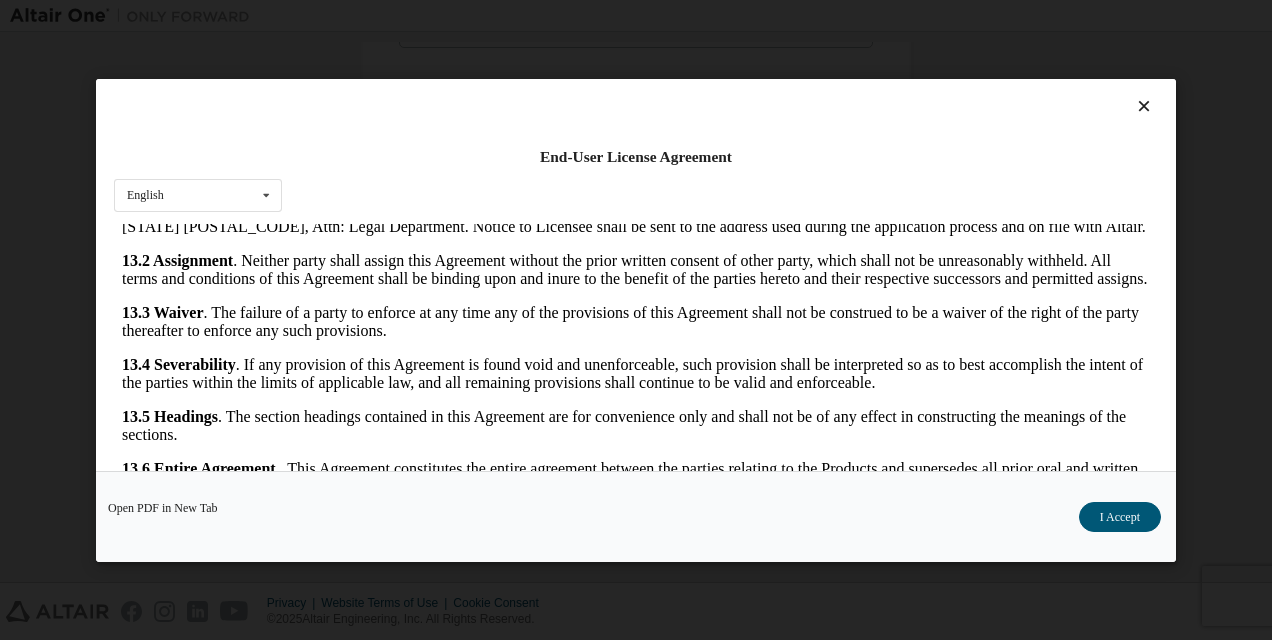 scroll, scrollTop: 3318, scrollLeft: 0, axis: vertical 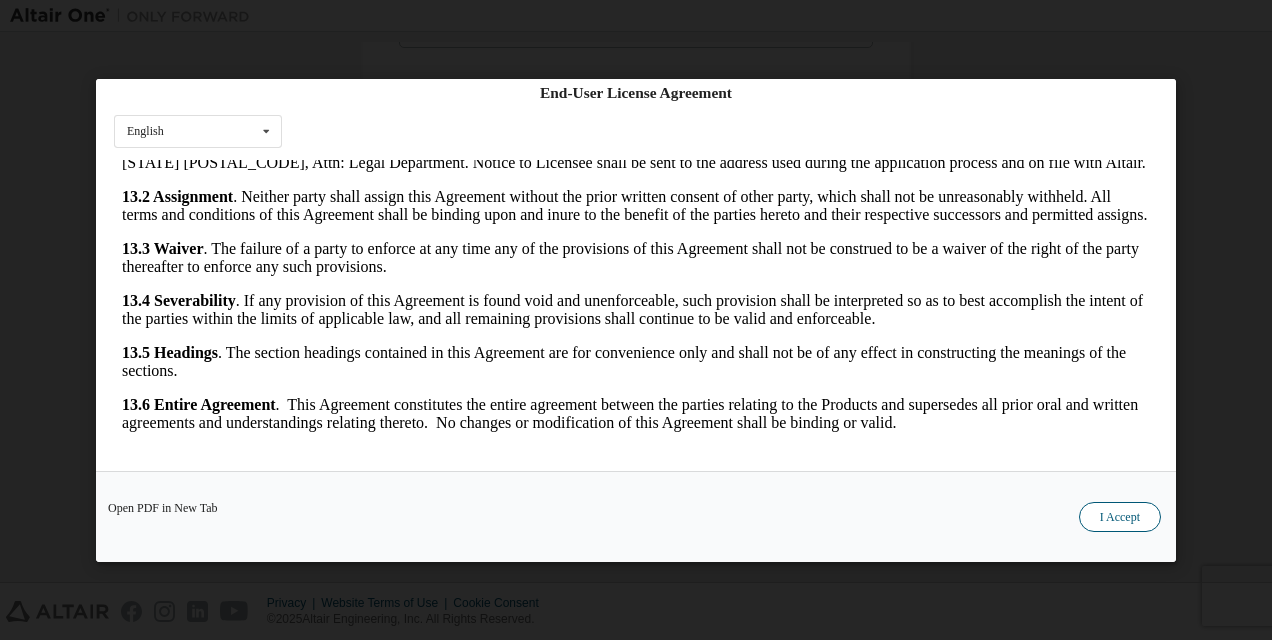 click on "I Accept" at bounding box center (1120, 517) 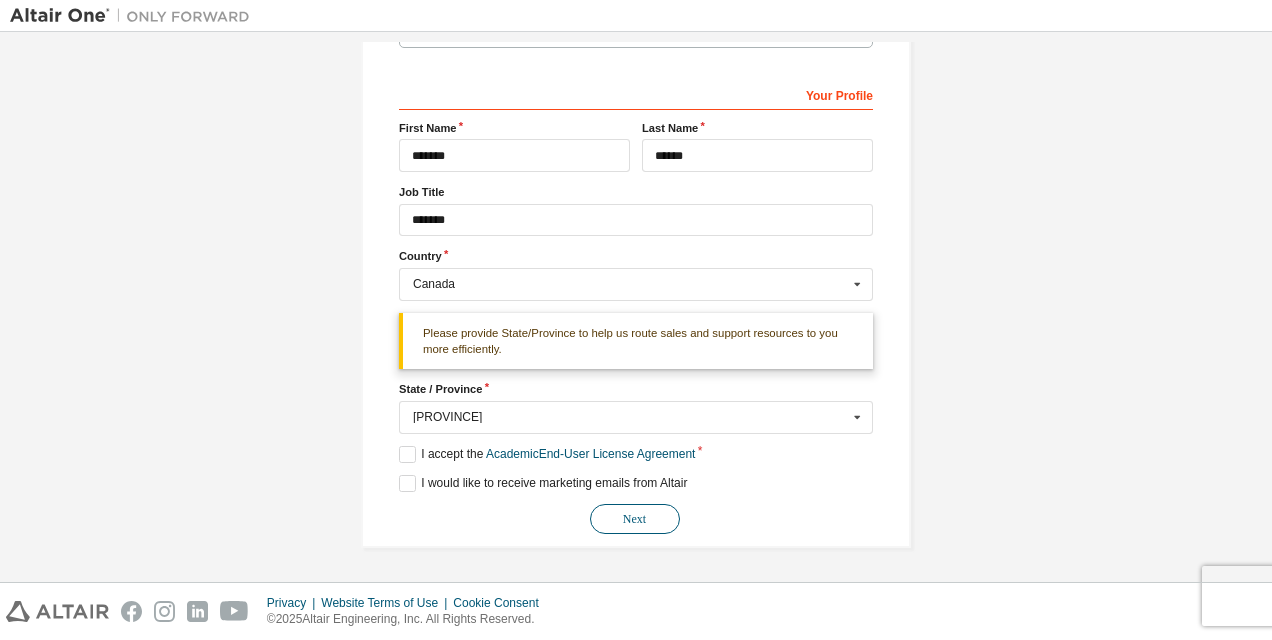 click on "Next" at bounding box center (635, 519) 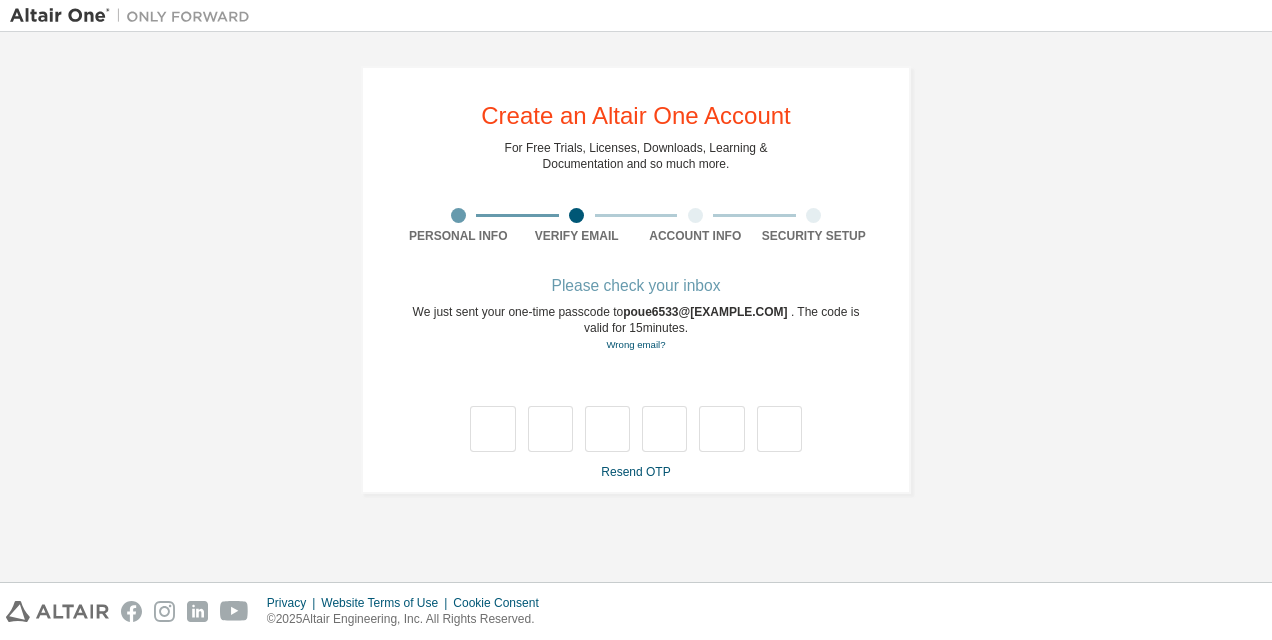 scroll, scrollTop: 0, scrollLeft: 0, axis: both 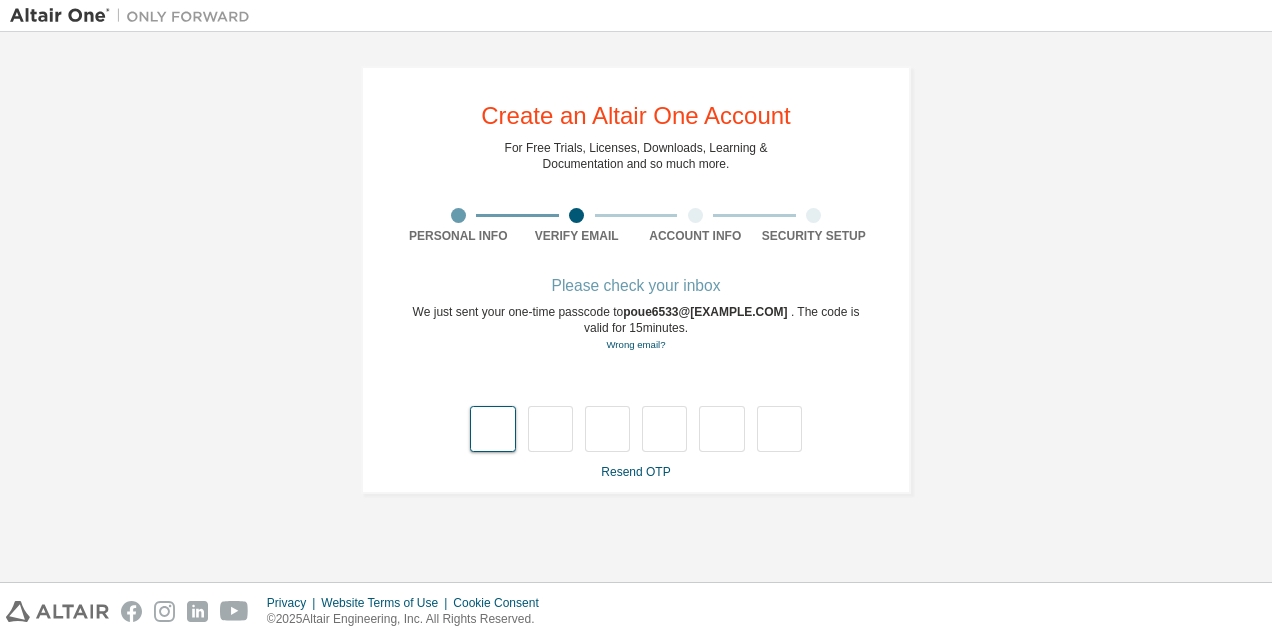 type on "*" 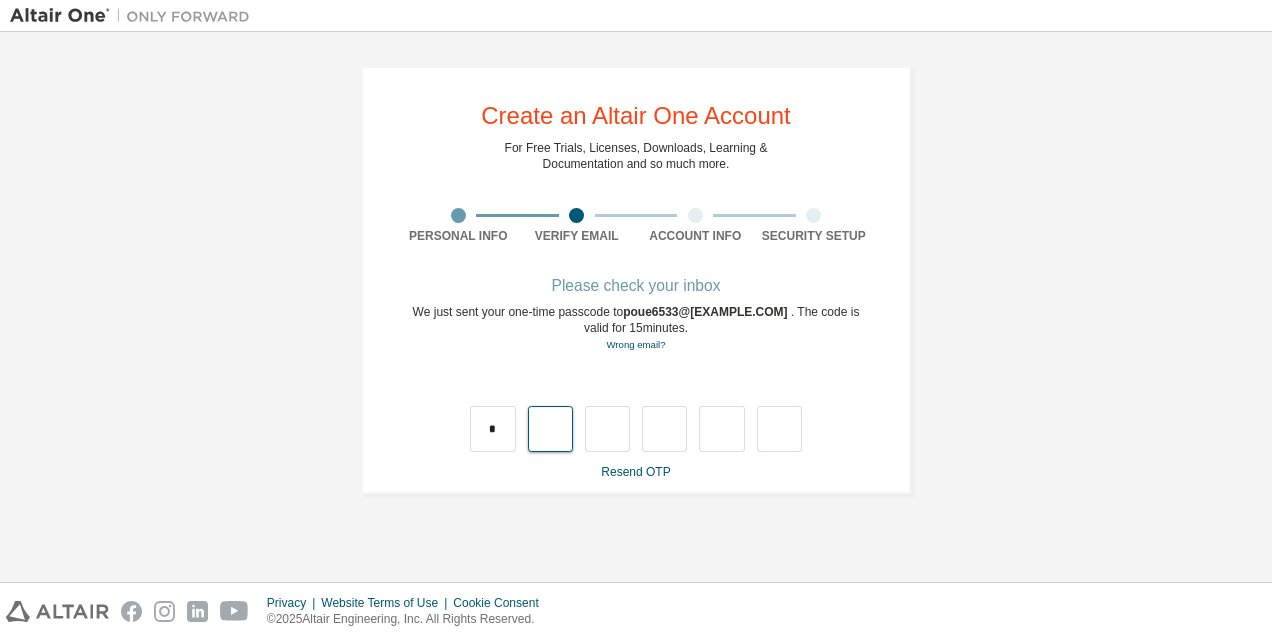type on "*" 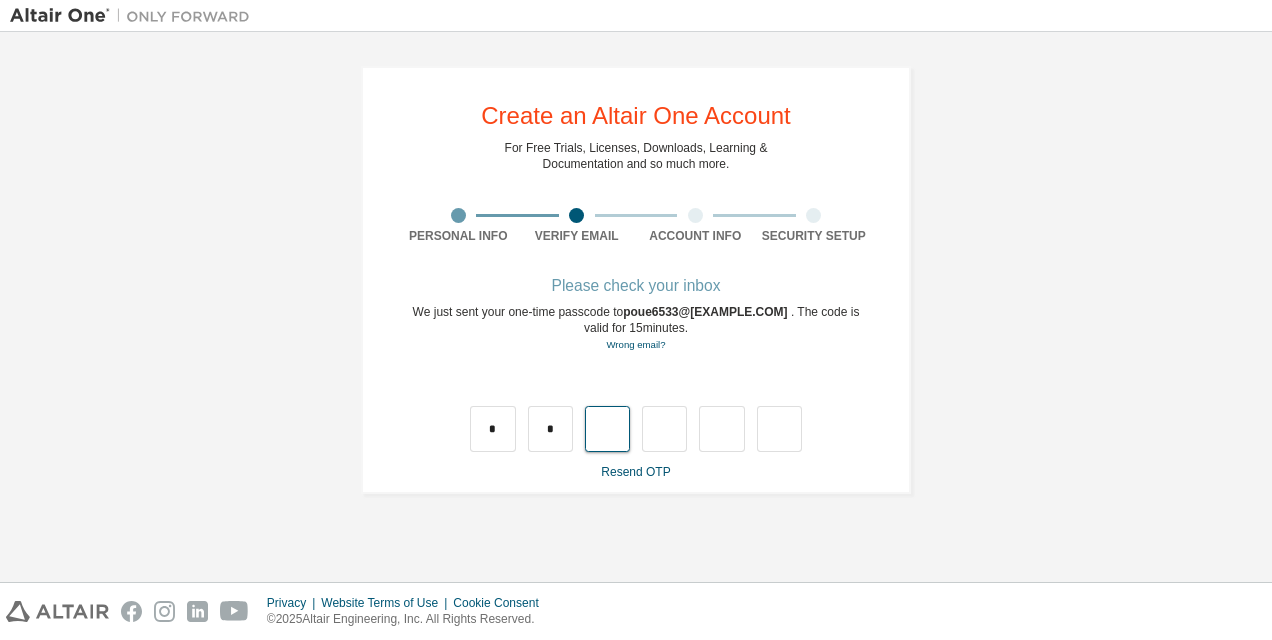 type on "*" 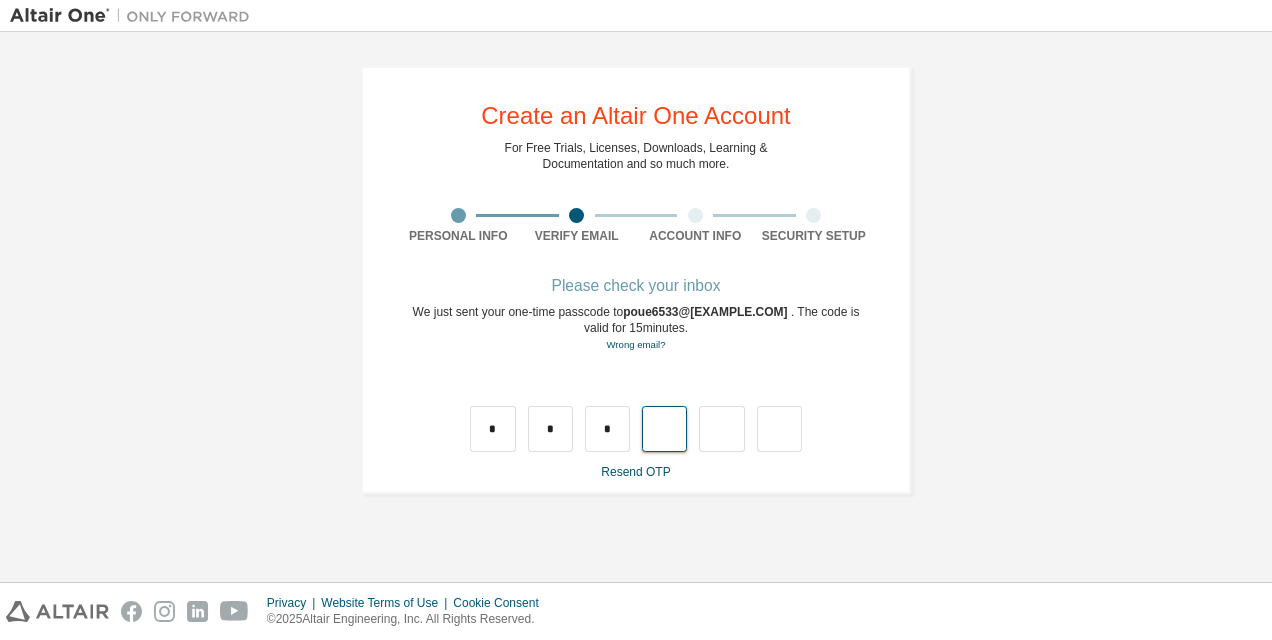 type on "*" 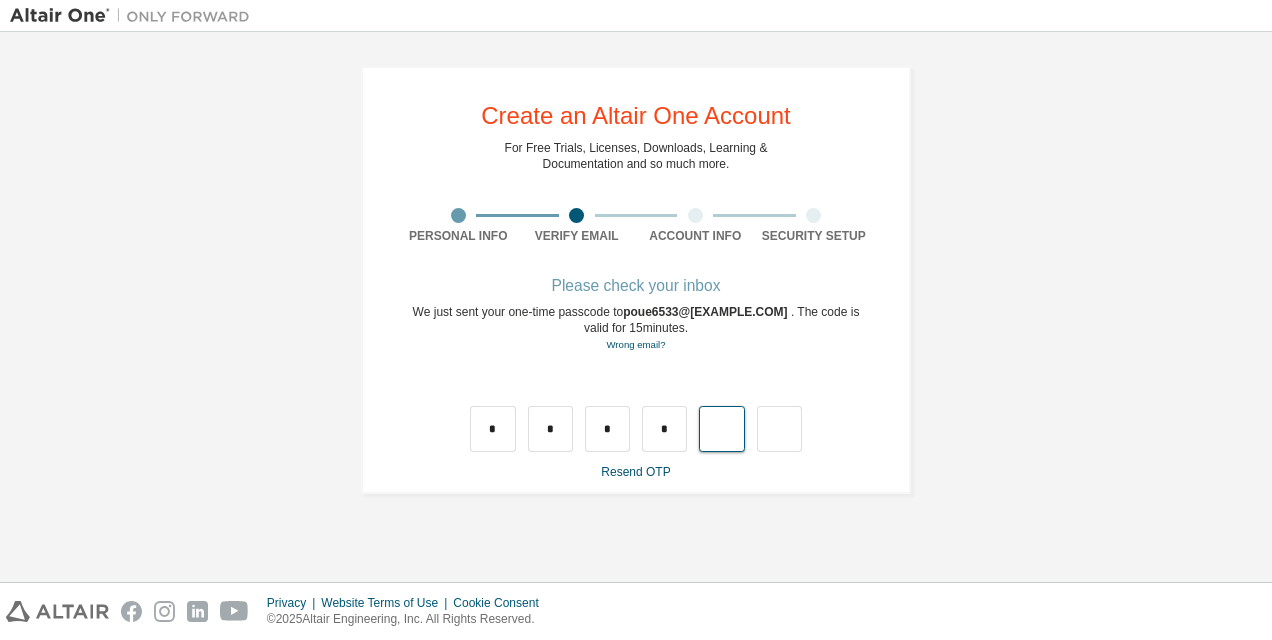 type on "*" 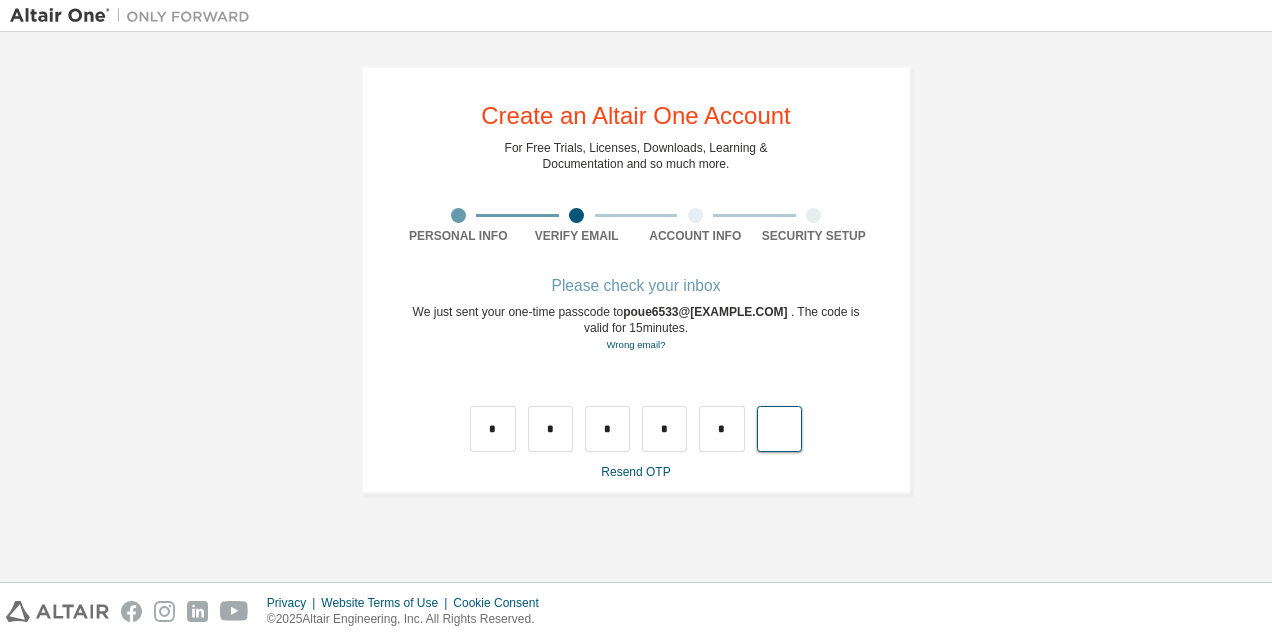 type on "*" 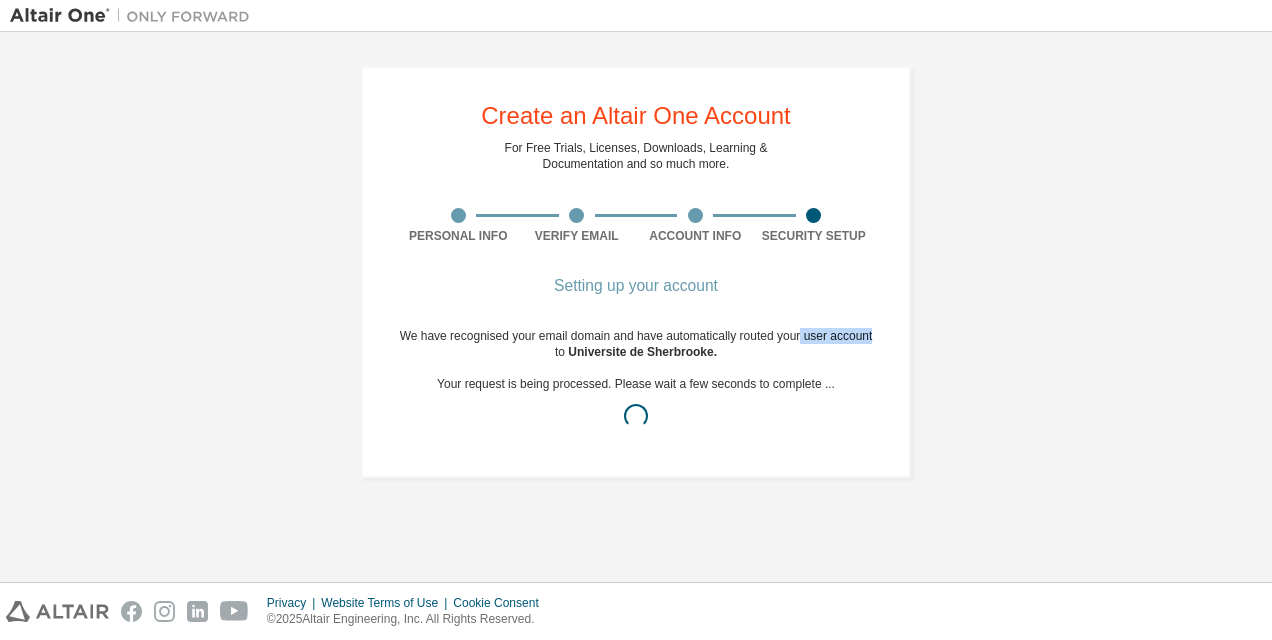 drag, startPoint x: 801, startPoint y: 335, endPoint x: 956, endPoint y: 342, distance: 155.15799 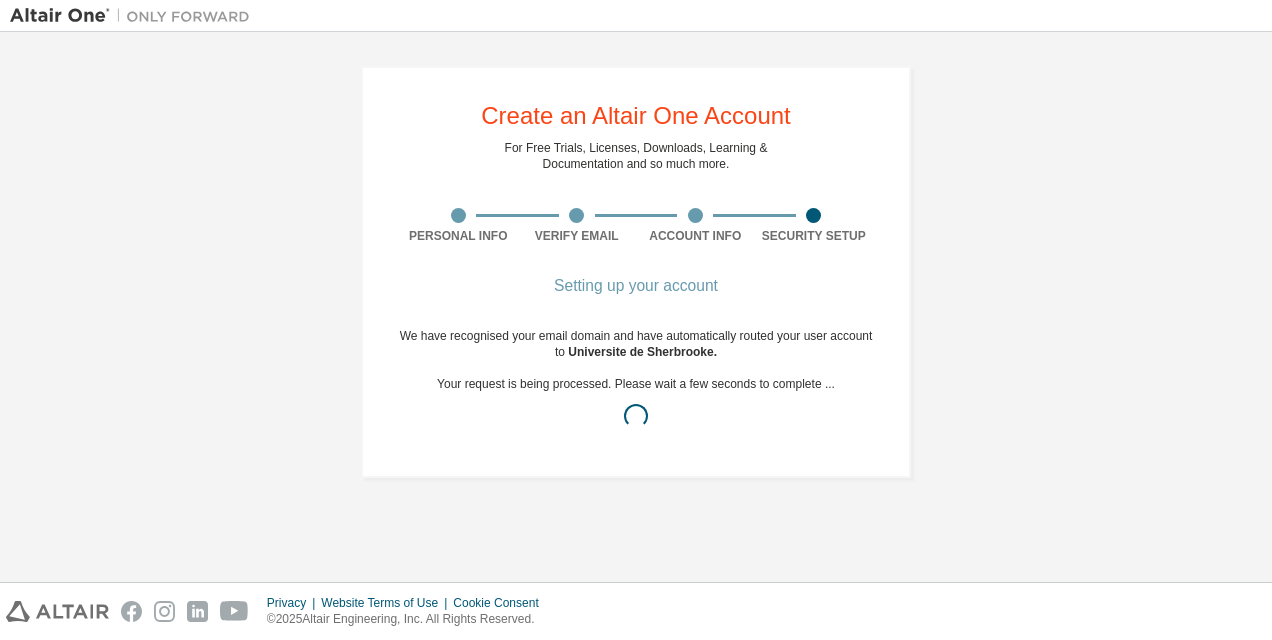 drag, startPoint x: 956, startPoint y: 342, endPoint x: 862, endPoint y: 346, distance: 94.08507 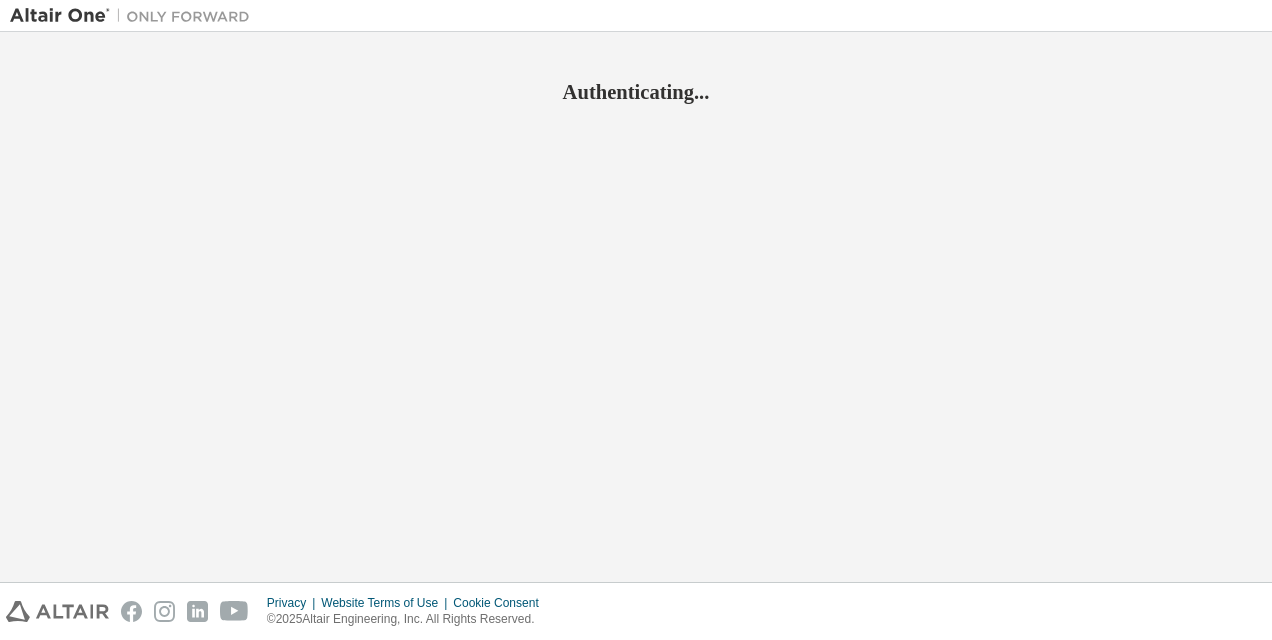 scroll, scrollTop: 0, scrollLeft: 0, axis: both 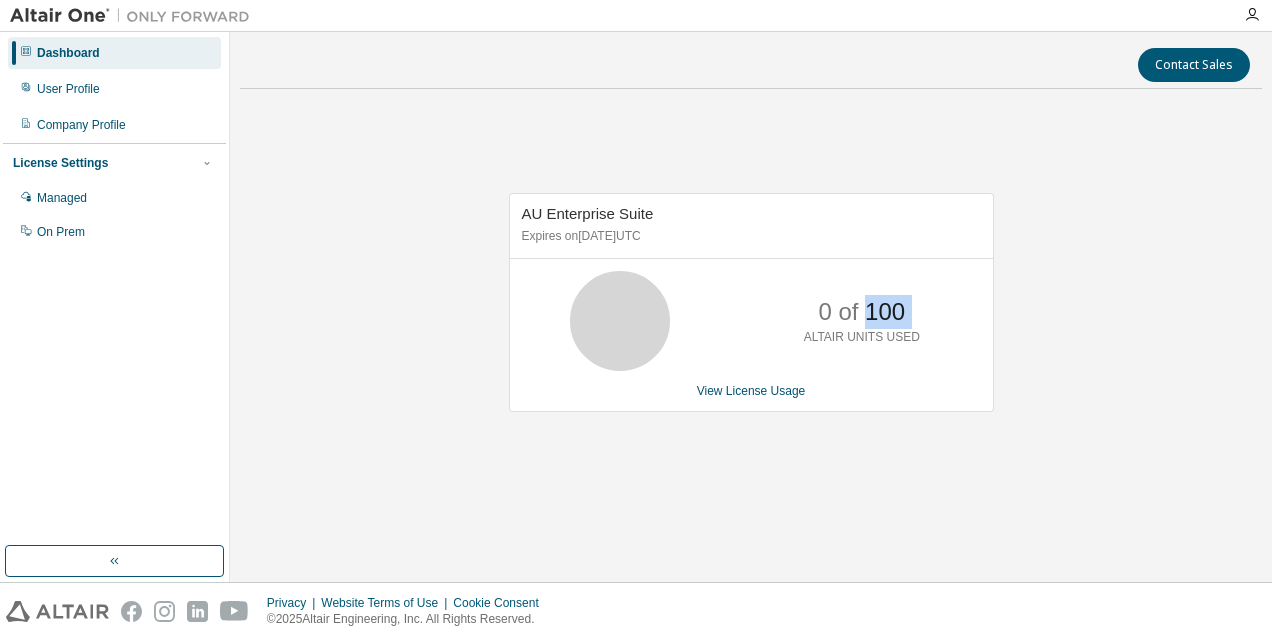 drag, startPoint x: 868, startPoint y: 324, endPoint x: 777, endPoint y: 330, distance: 91.197586 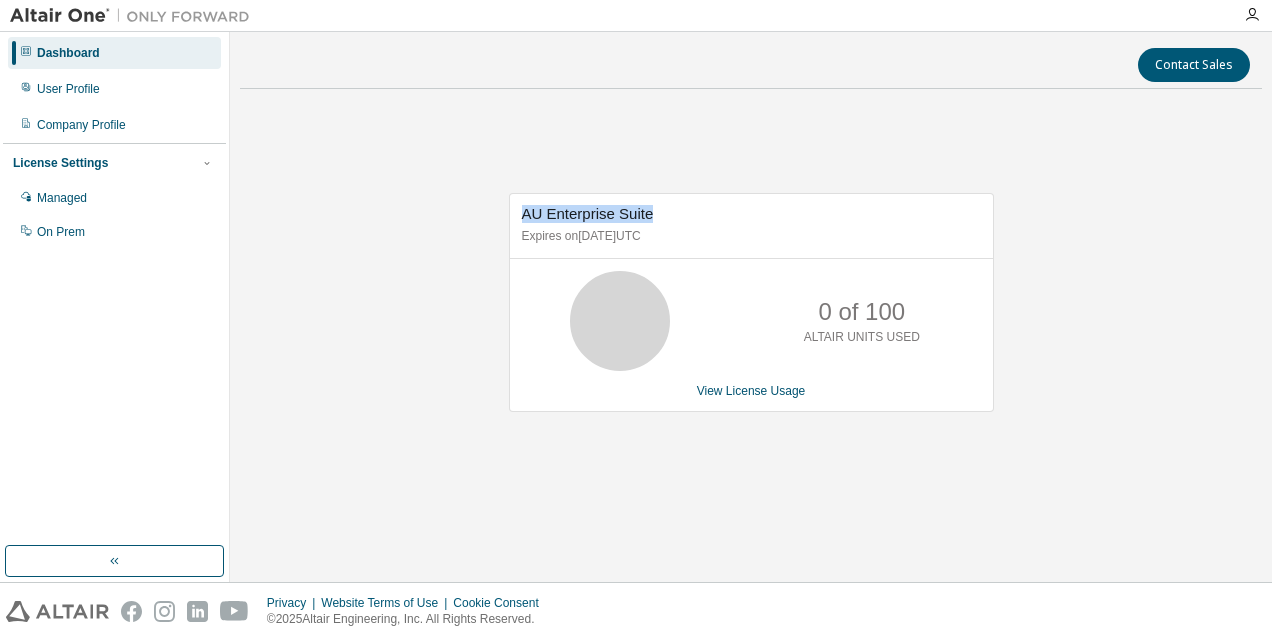 drag, startPoint x: 646, startPoint y: 217, endPoint x: 515, endPoint y: 209, distance: 131.24405 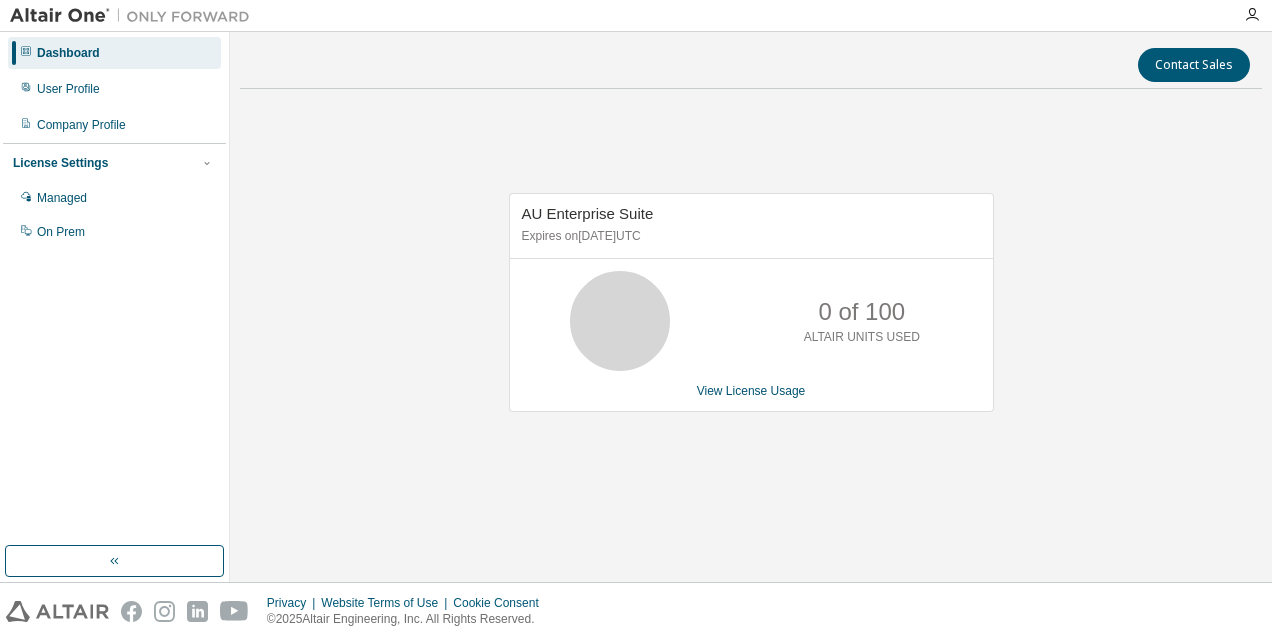 drag, startPoint x: 515, startPoint y: 209, endPoint x: 518, endPoint y: 238, distance: 29.15476 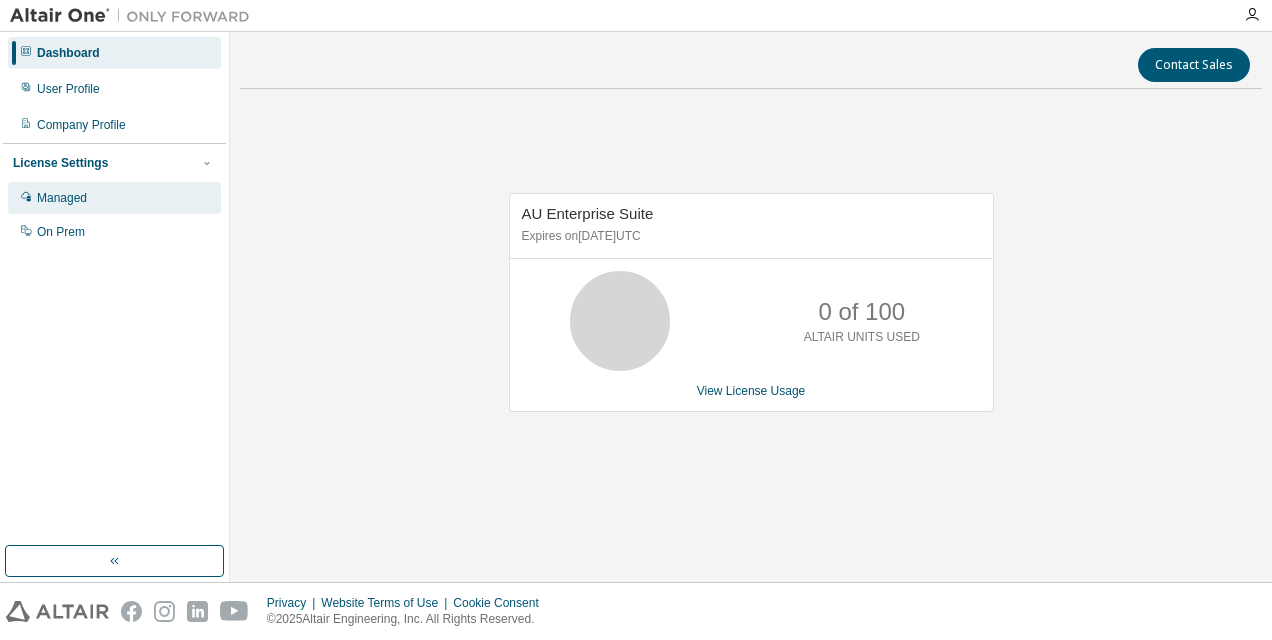 click on "Managed" at bounding box center (114, 198) 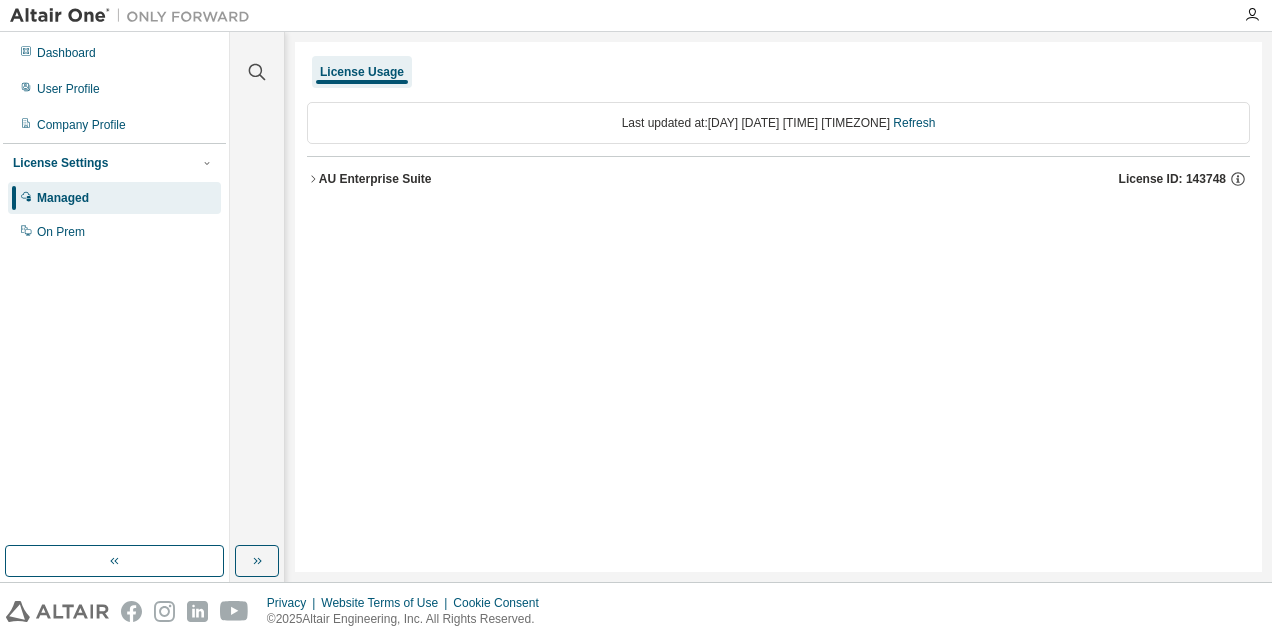 click on "Last updated at:  Mon 2025-08-04 07:42 PM EDT   Refresh" at bounding box center (778, 123) 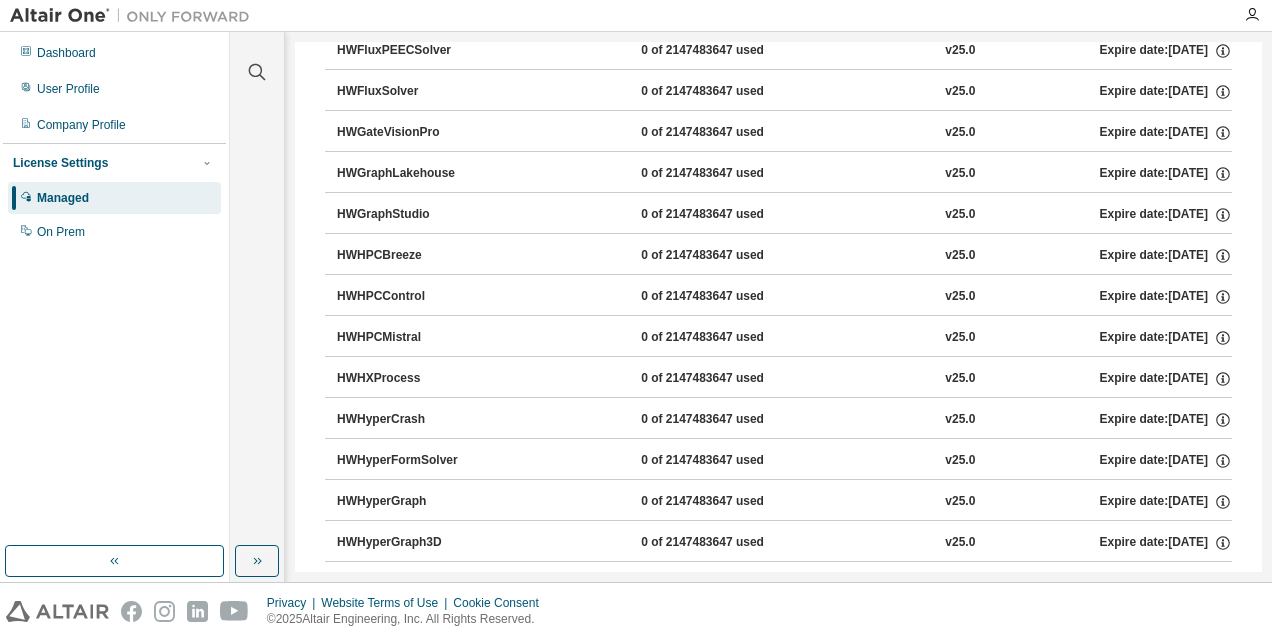 scroll, scrollTop: 4500, scrollLeft: 0, axis: vertical 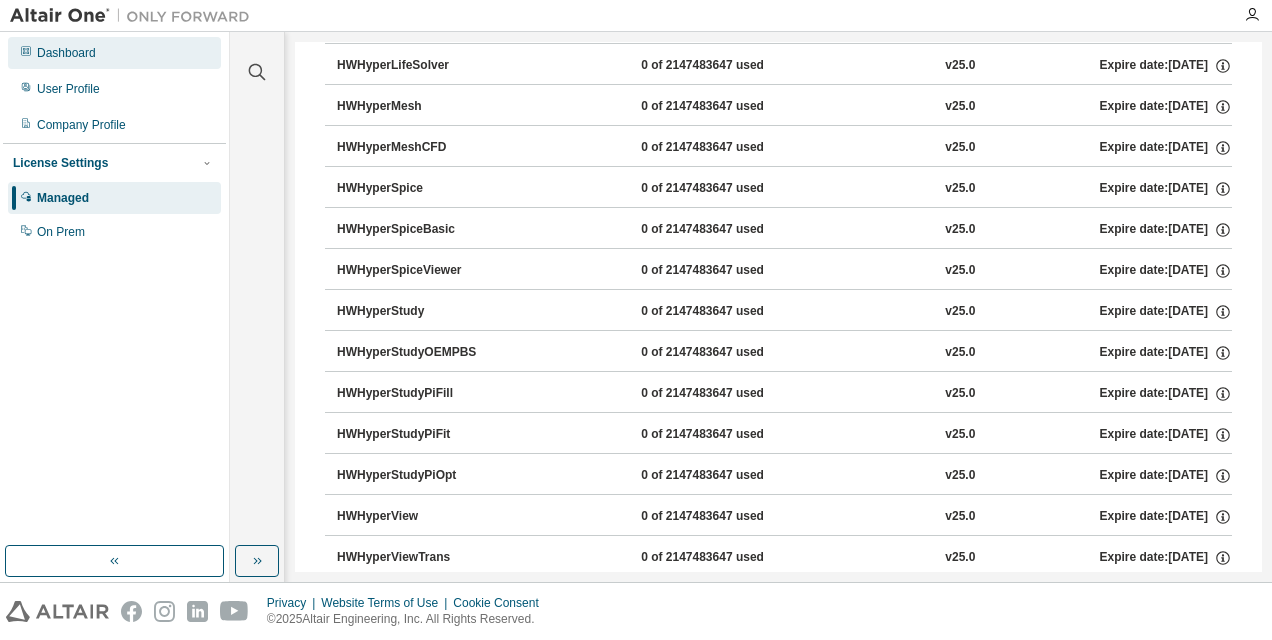 click on "Dashboard" at bounding box center (114, 53) 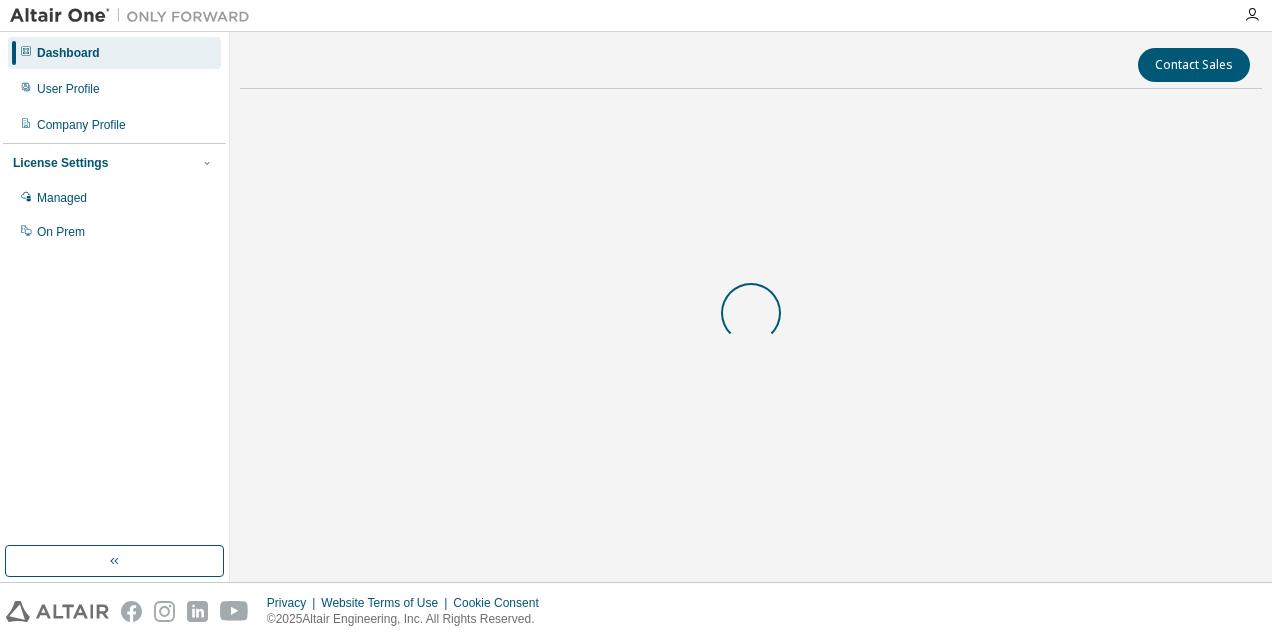 scroll, scrollTop: 0, scrollLeft: 0, axis: both 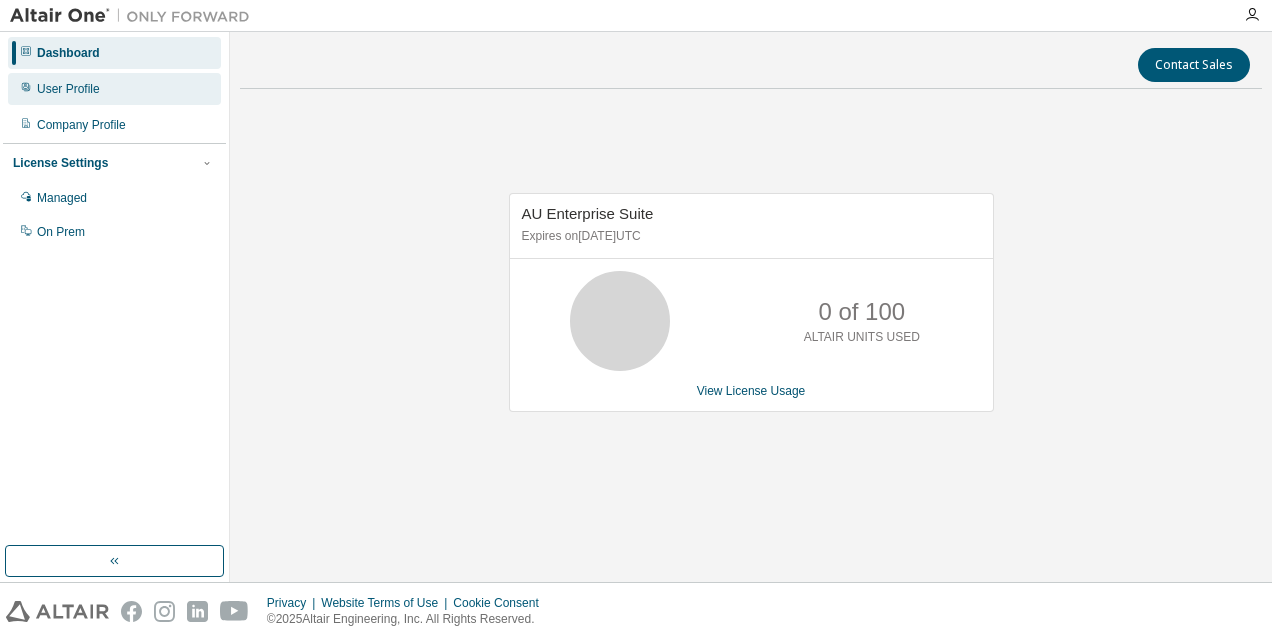 click on "User Profile" at bounding box center (68, 89) 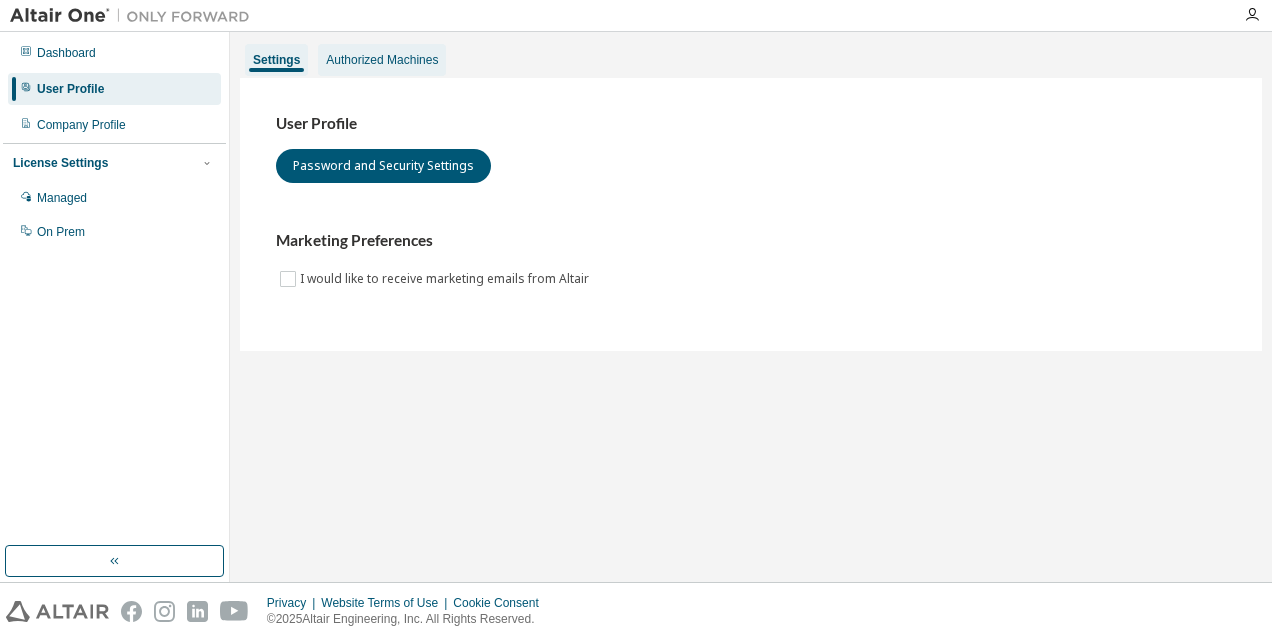 click on "Authorized Machines" at bounding box center (382, 60) 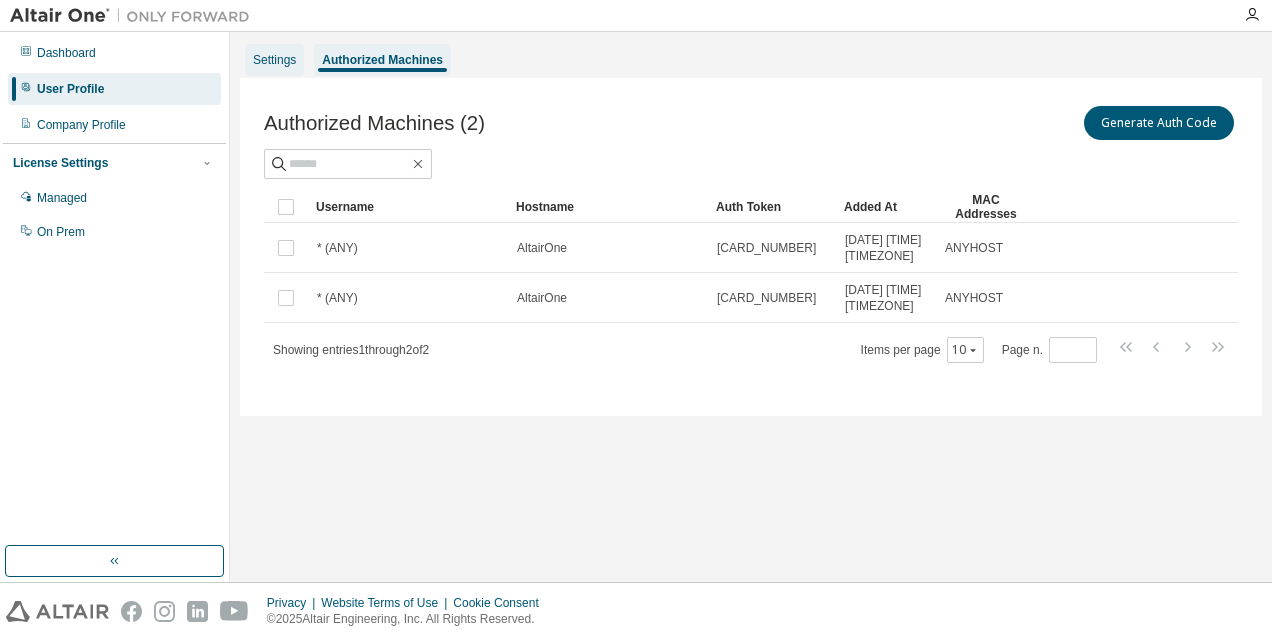 click on "Settings" at bounding box center (274, 60) 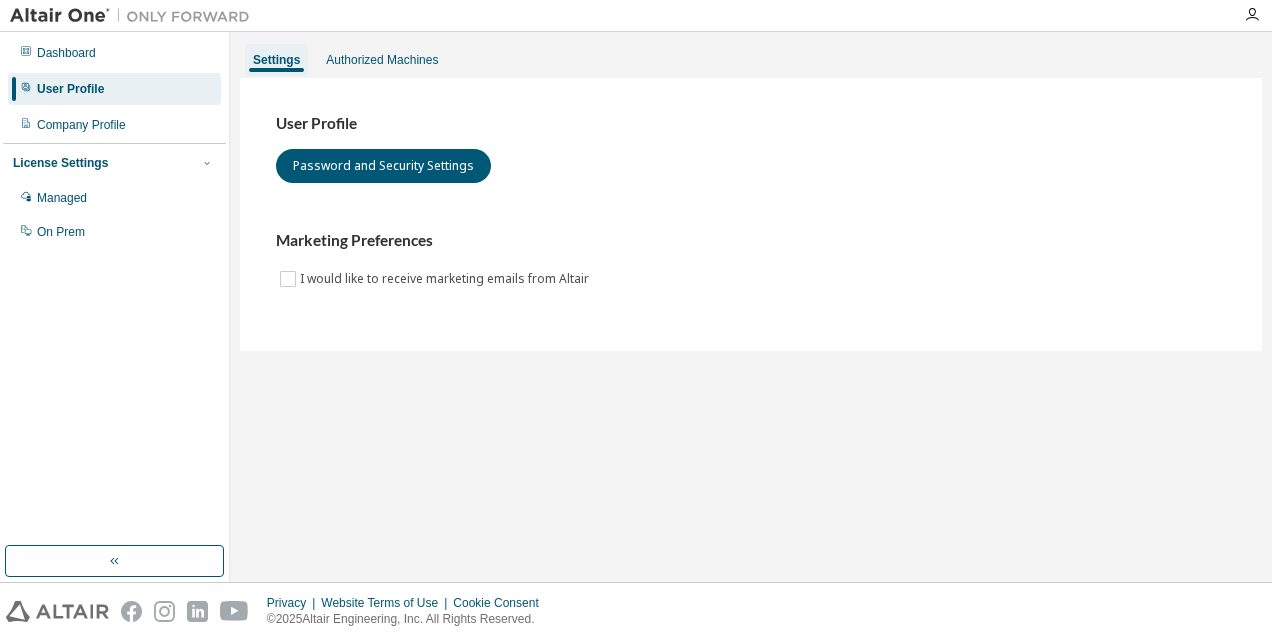 click at bounding box center [135, 16] 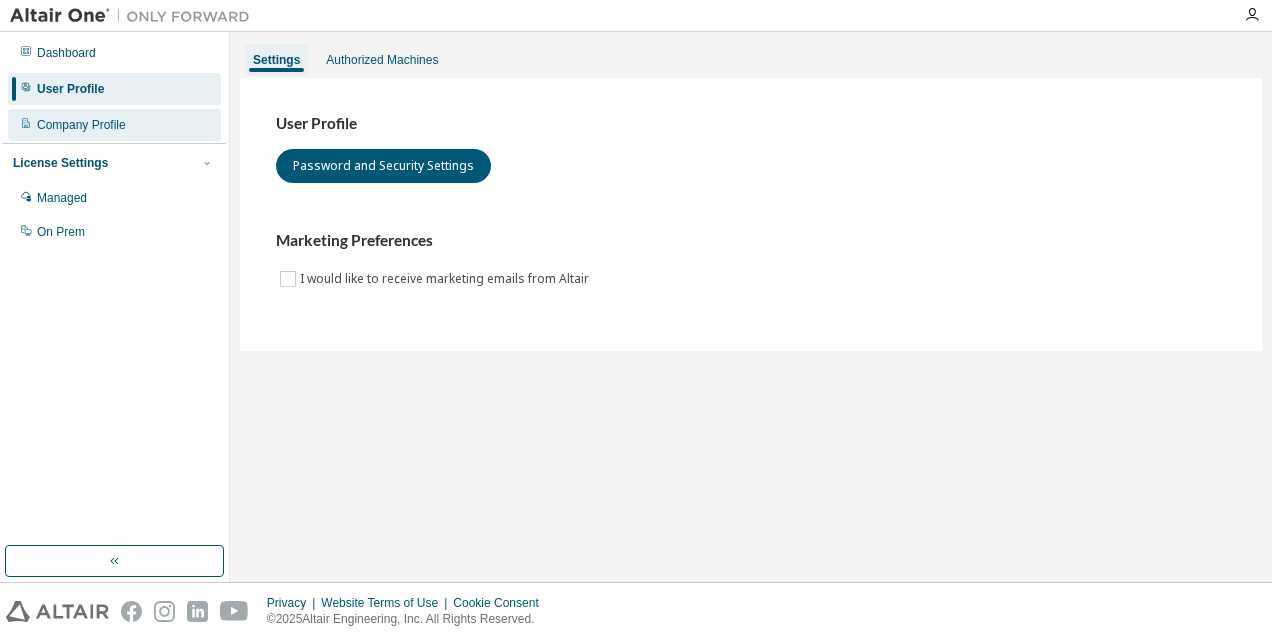 click on "Company Profile" at bounding box center [81, 125] 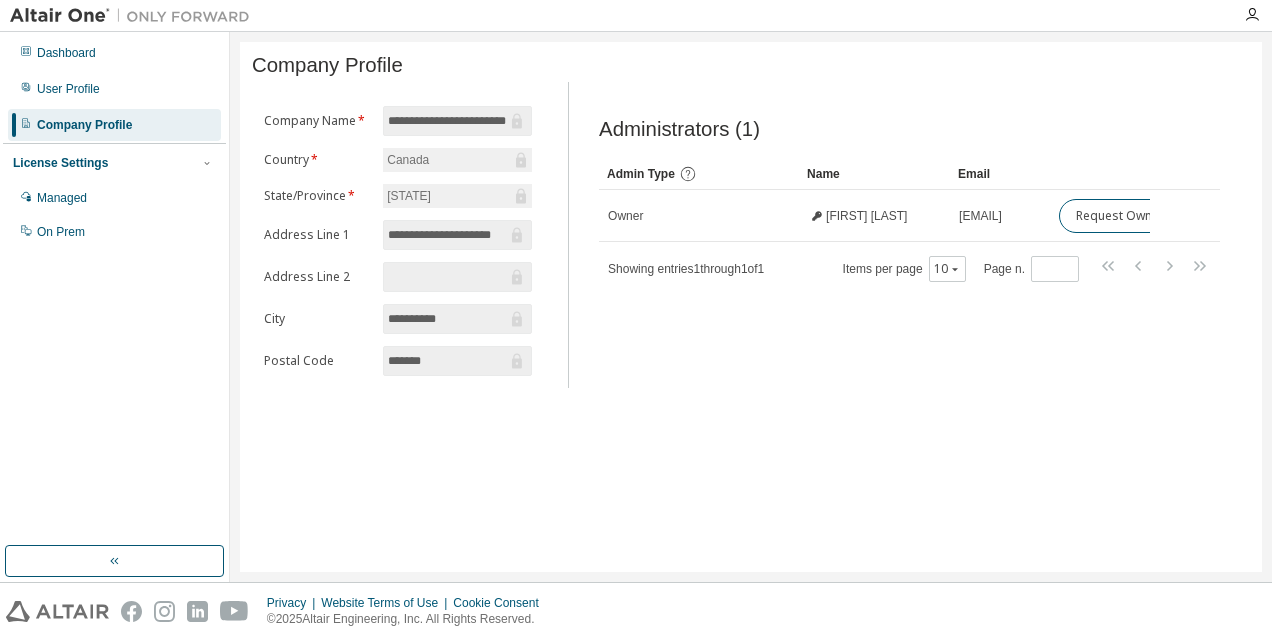 click on "**********" at bounding box center [447, 121] 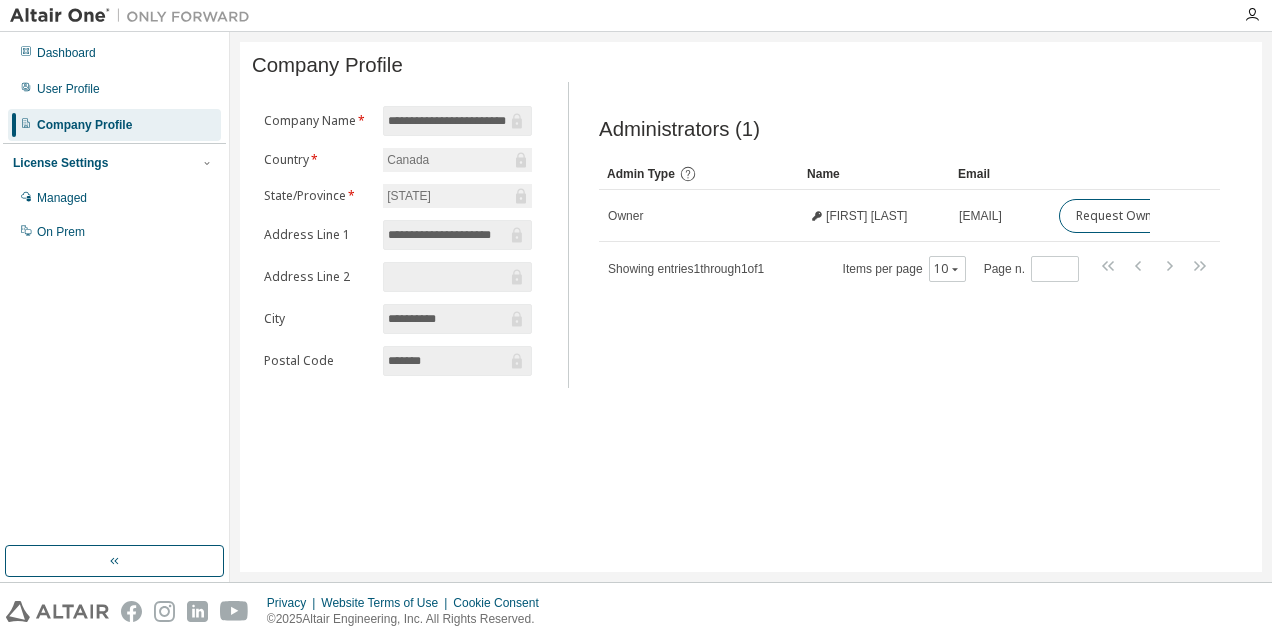 click on "Canada" at bounding box center (457, 160) 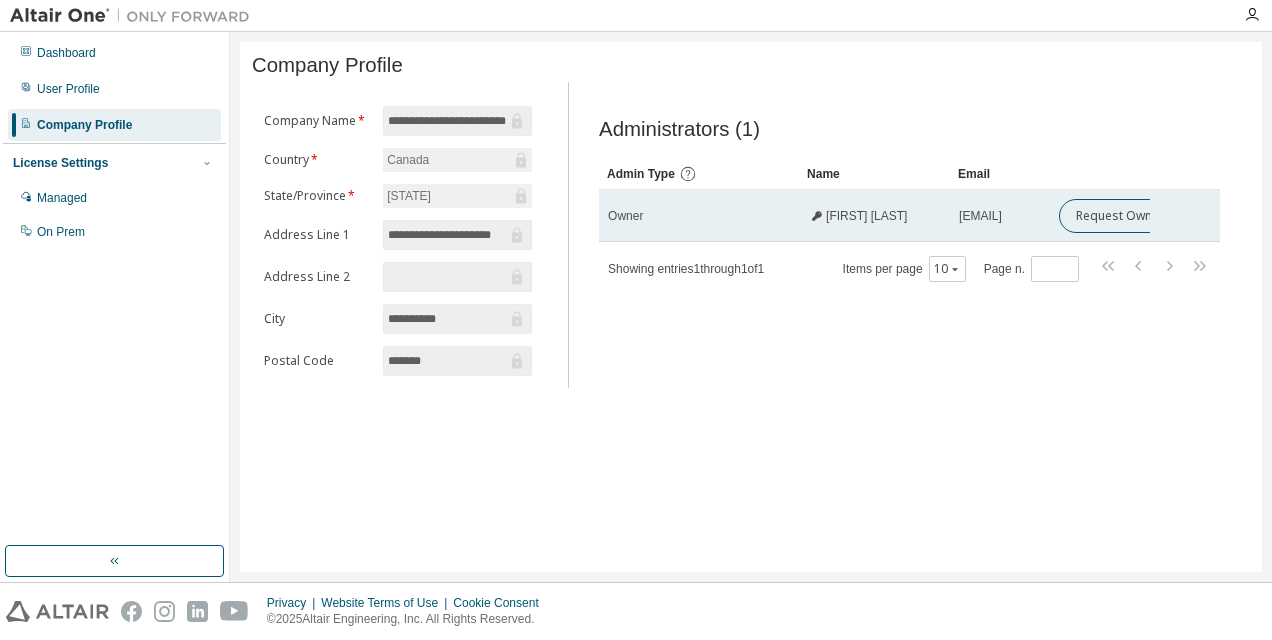 drag, startPoint x: 1037, startPoint y: 224, endPoint x: 906, endPoint y: 202, distance: 132.83449 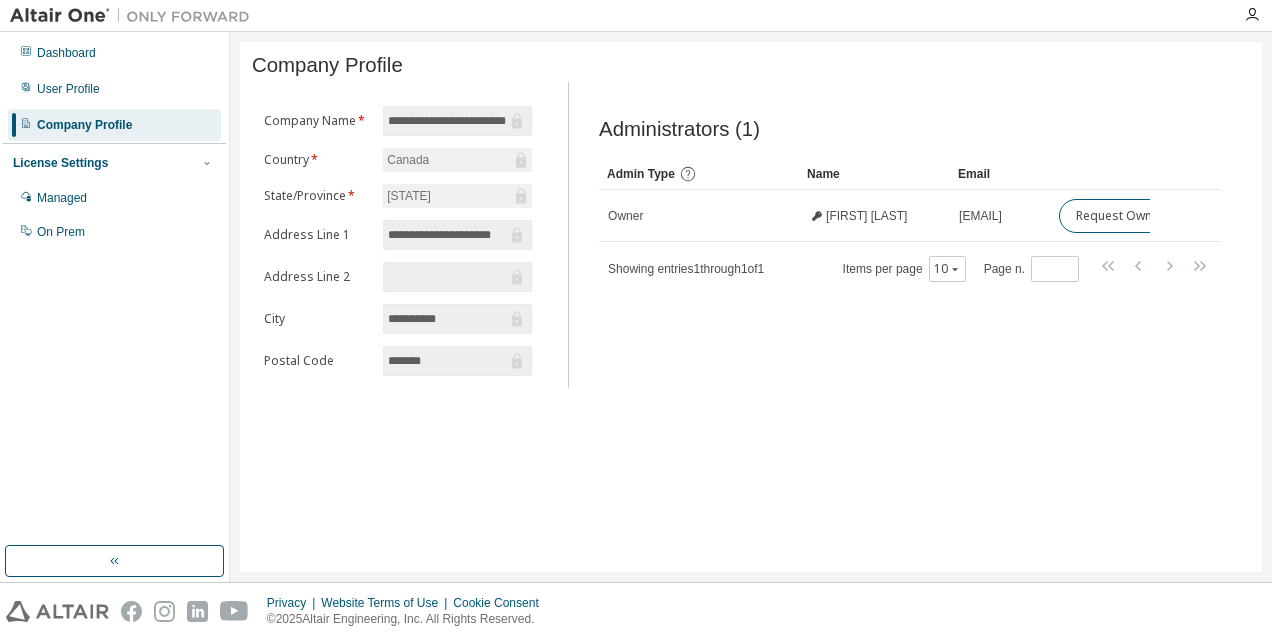 drag, startPoint x: 906, startPoint y: 202, endPoint x: 1085, endPoint y: 315, distance: 211.68373 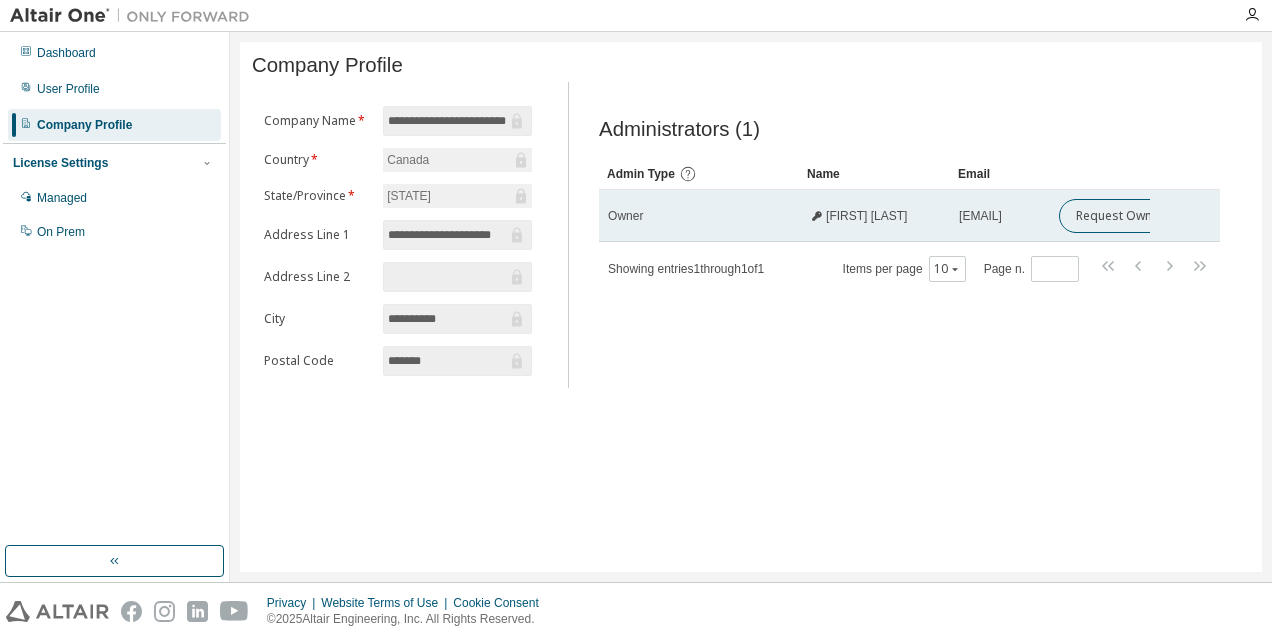 drag, startPoint x: 1177, startPoint y: 221, endPoint x: 1207, endPoint y: 220, distance: 30.016663 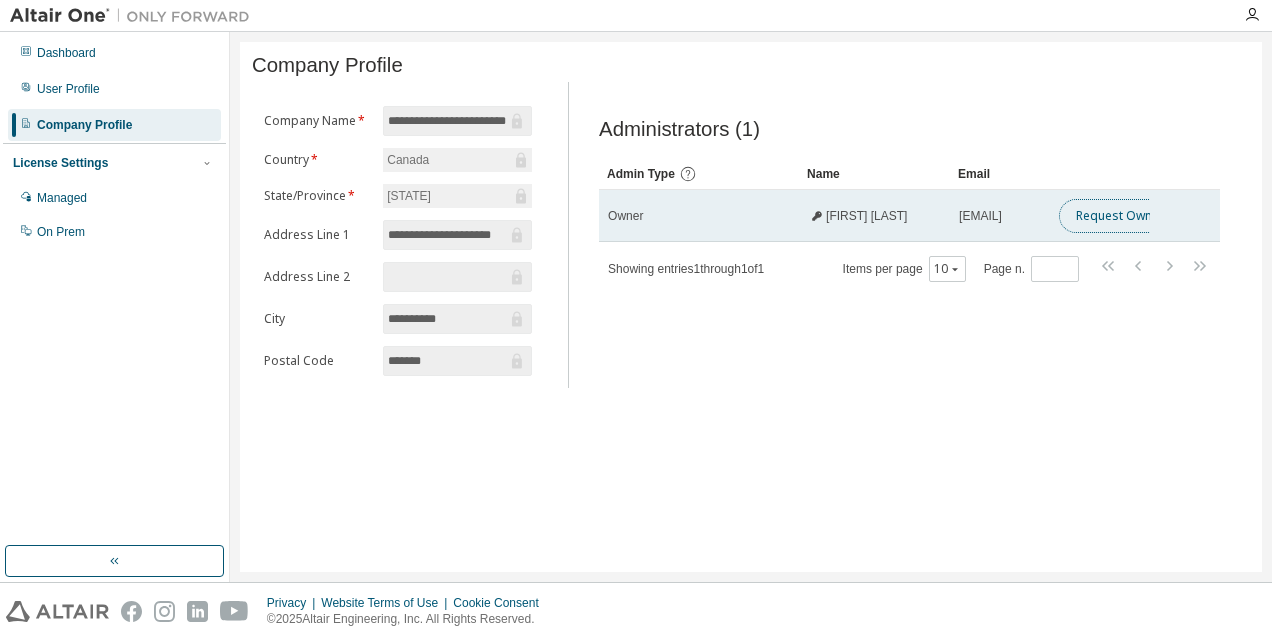 click on "Request Owner Change" at bounding box center (1143, 216) 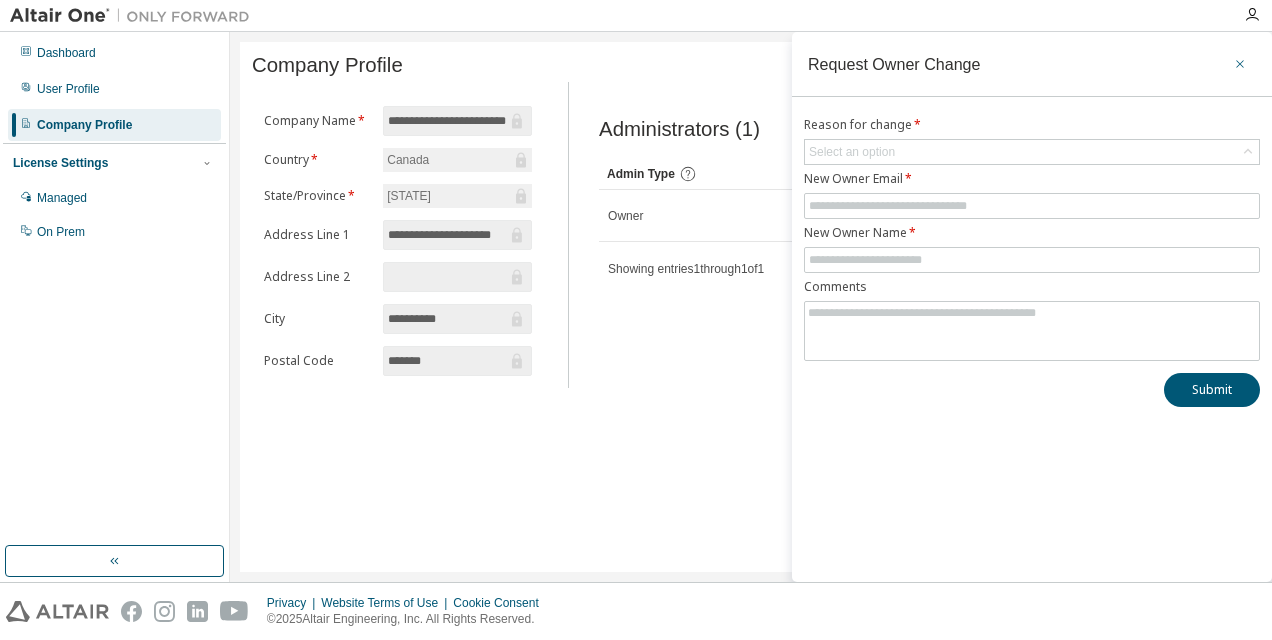 click 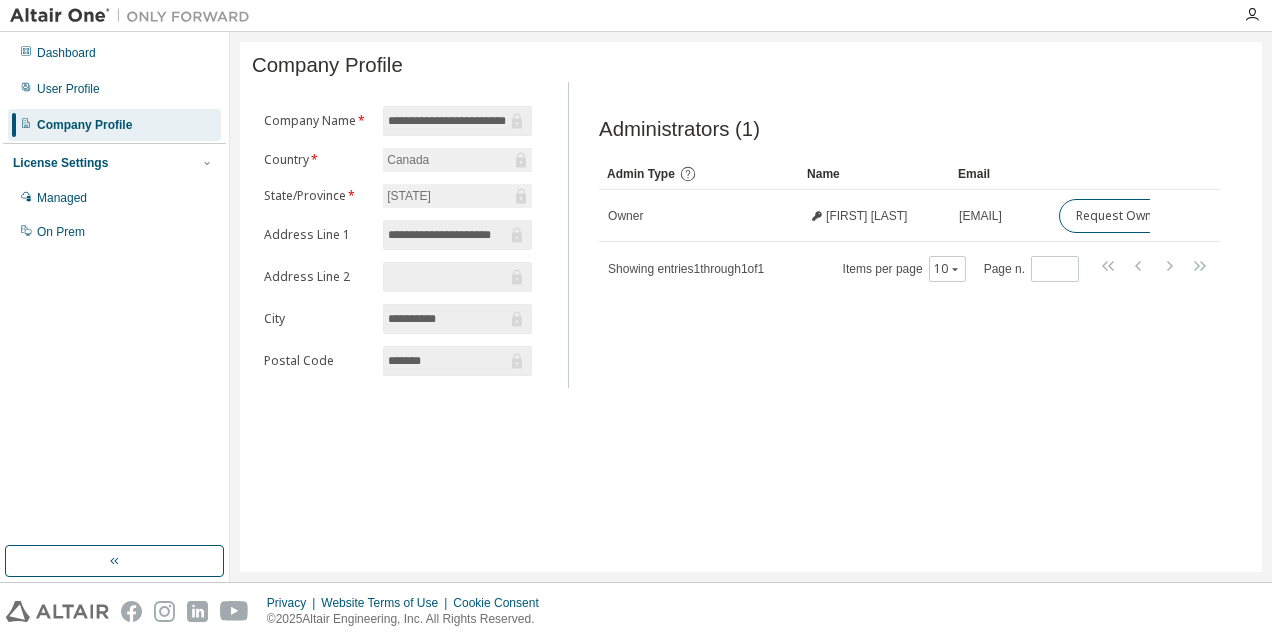 click on "License Settings" at bounding box center [114, 163] 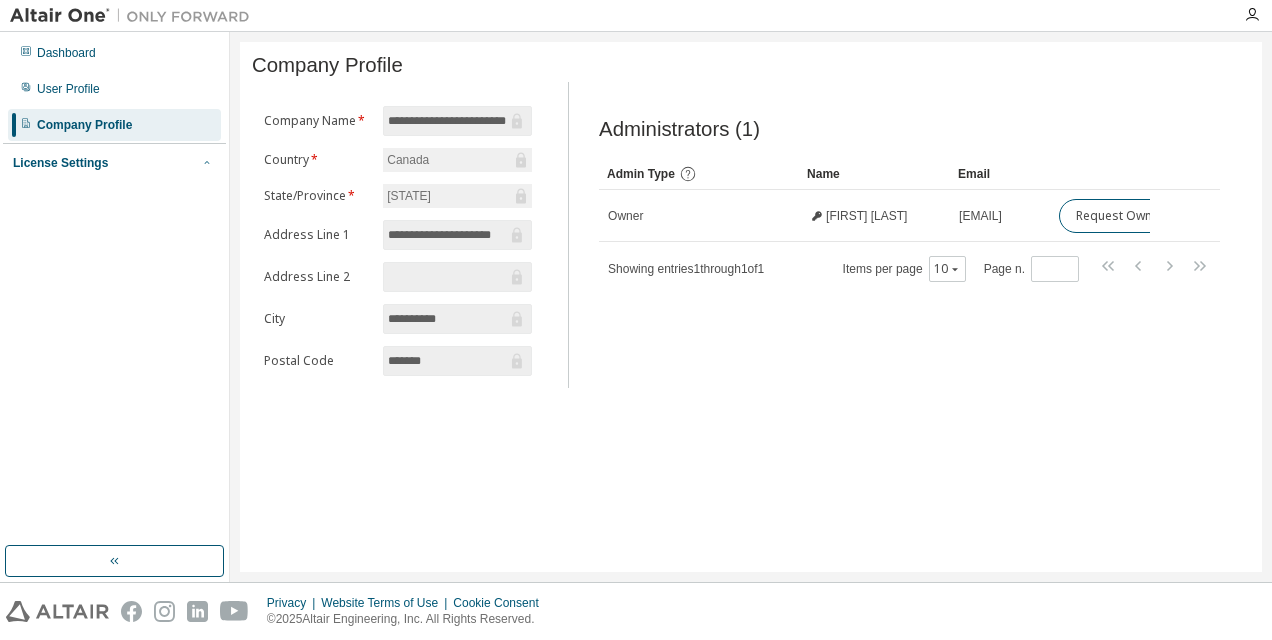 click at bounding box center [207, 163] 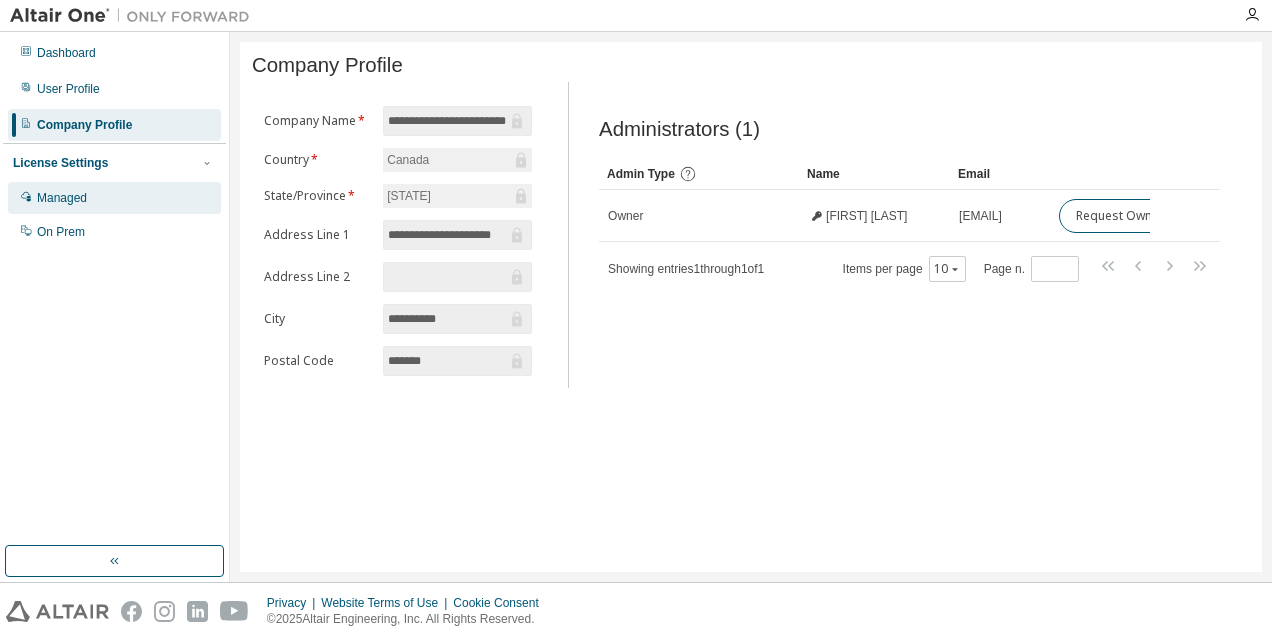 click on "Managed" at bounding box center (114, 198) 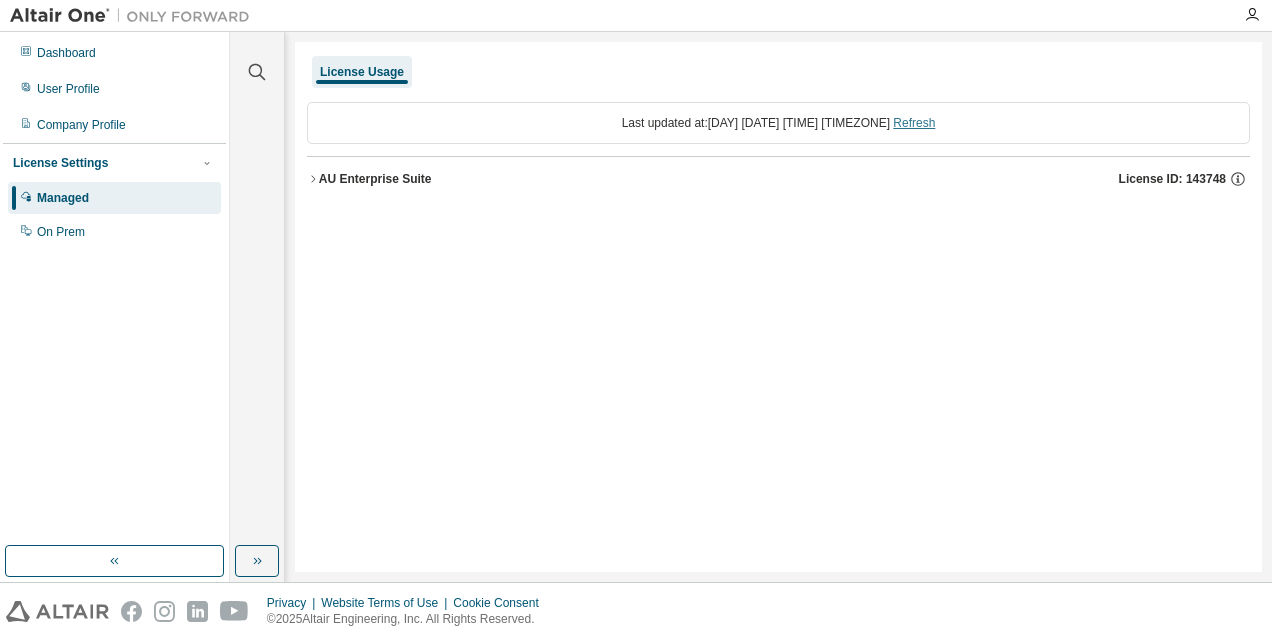 click on "Refresh" at bounding box center (914, 123) 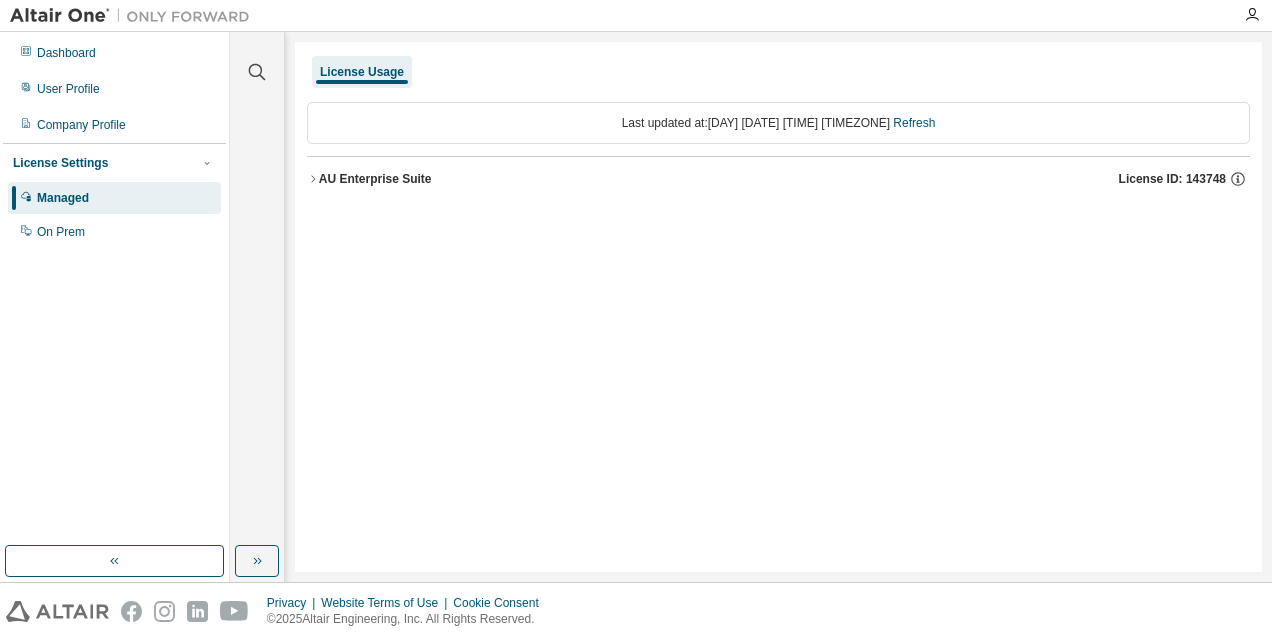 click on "Dashboard User Profile Company Profile License Settings Managed On Prem" at bounding box center (114, 289) 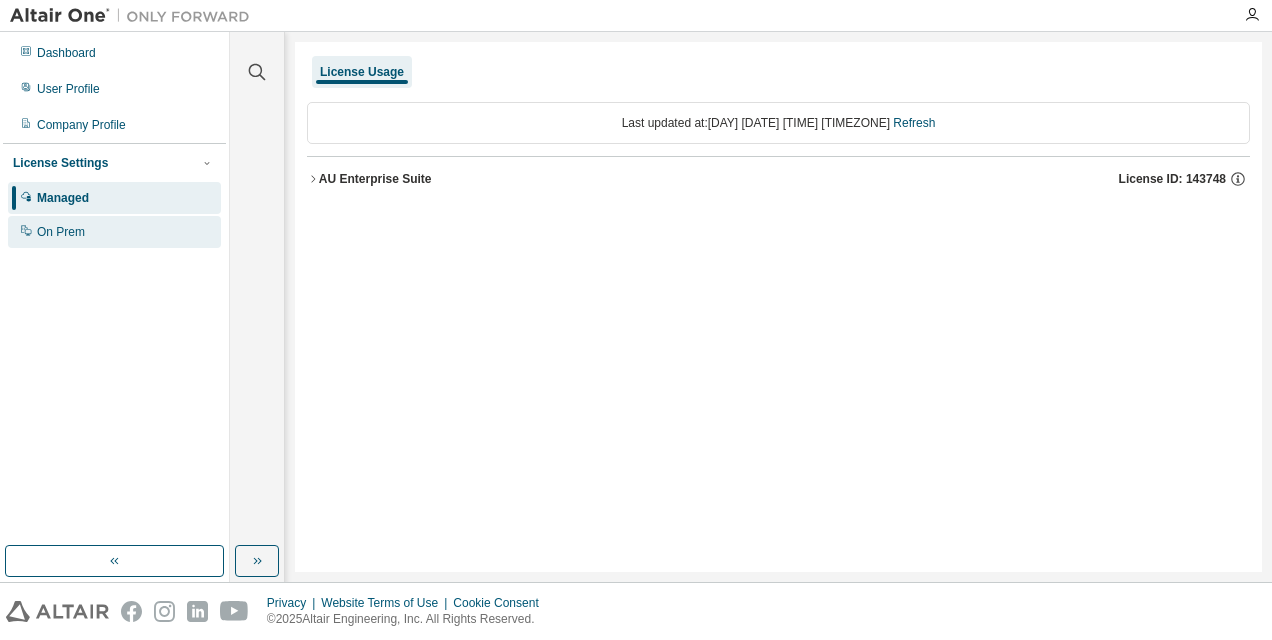 click on "On Prem" at bounding box center (114, 232) 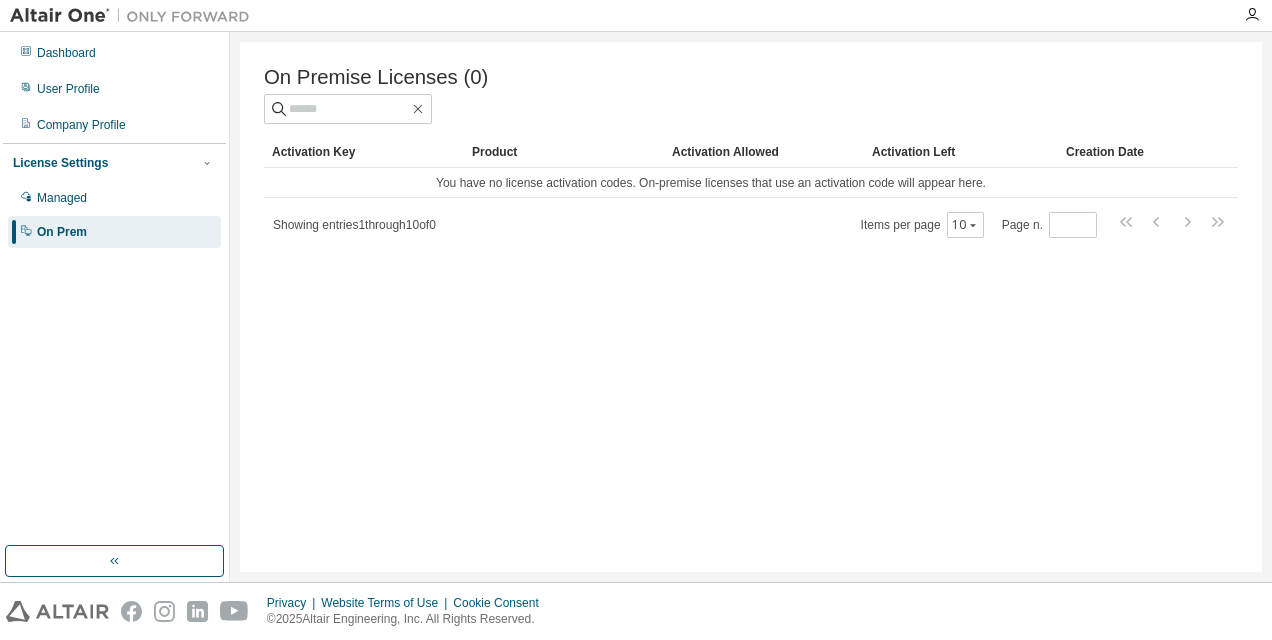 click at bounding box center [57, 611] 